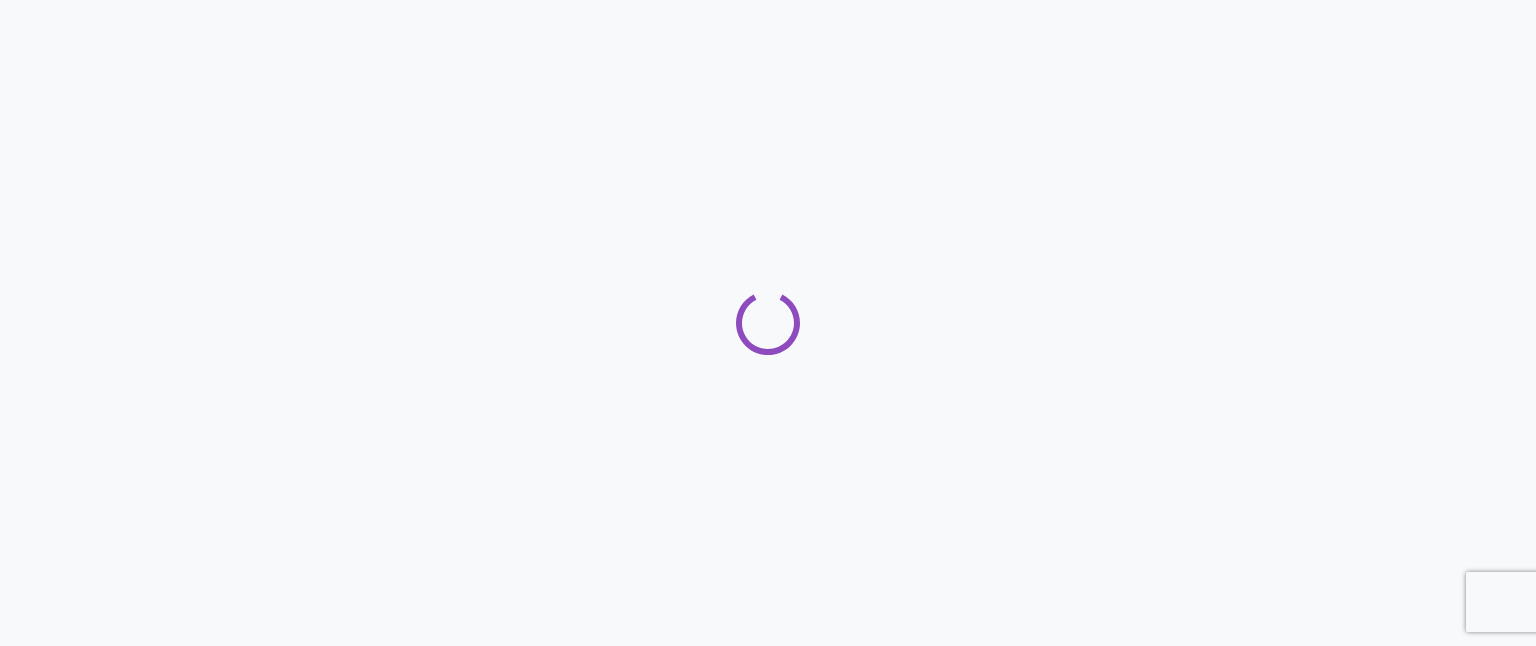 scroll, scrollTop: 0, scrollLeft: 0, axis: both 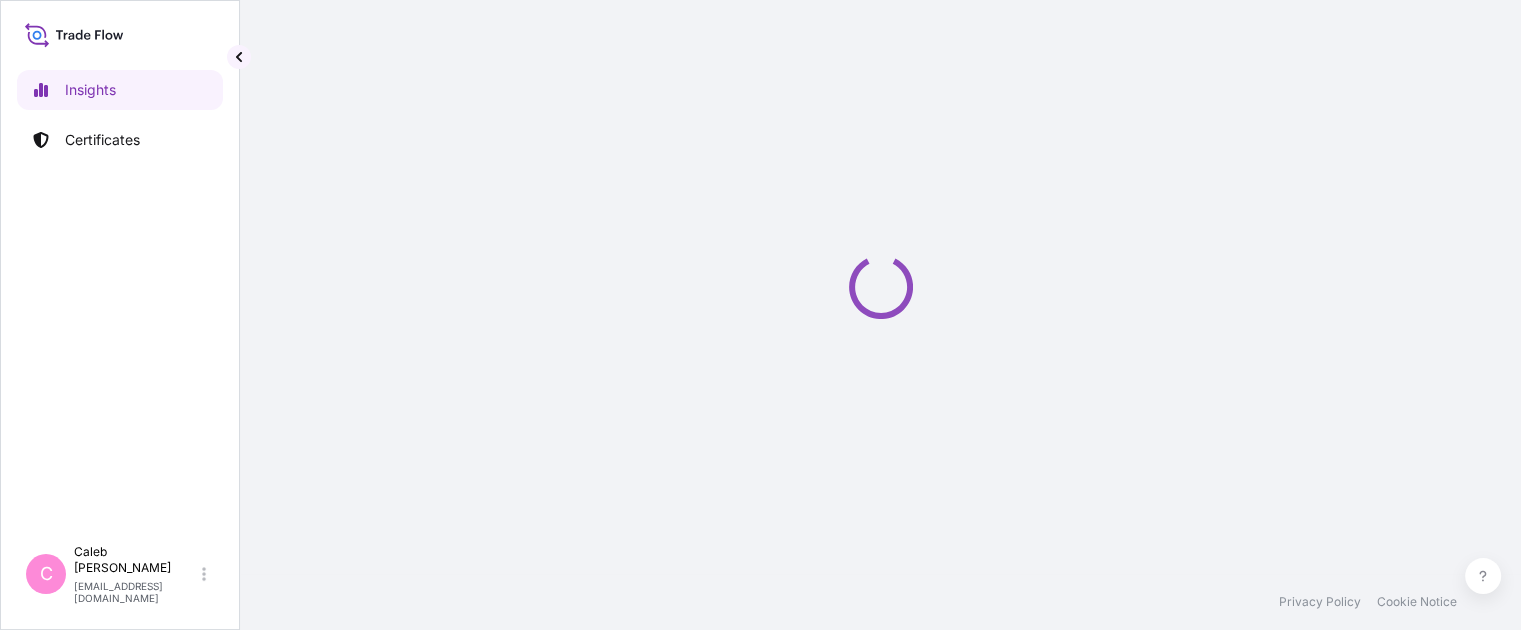 select on "2025" 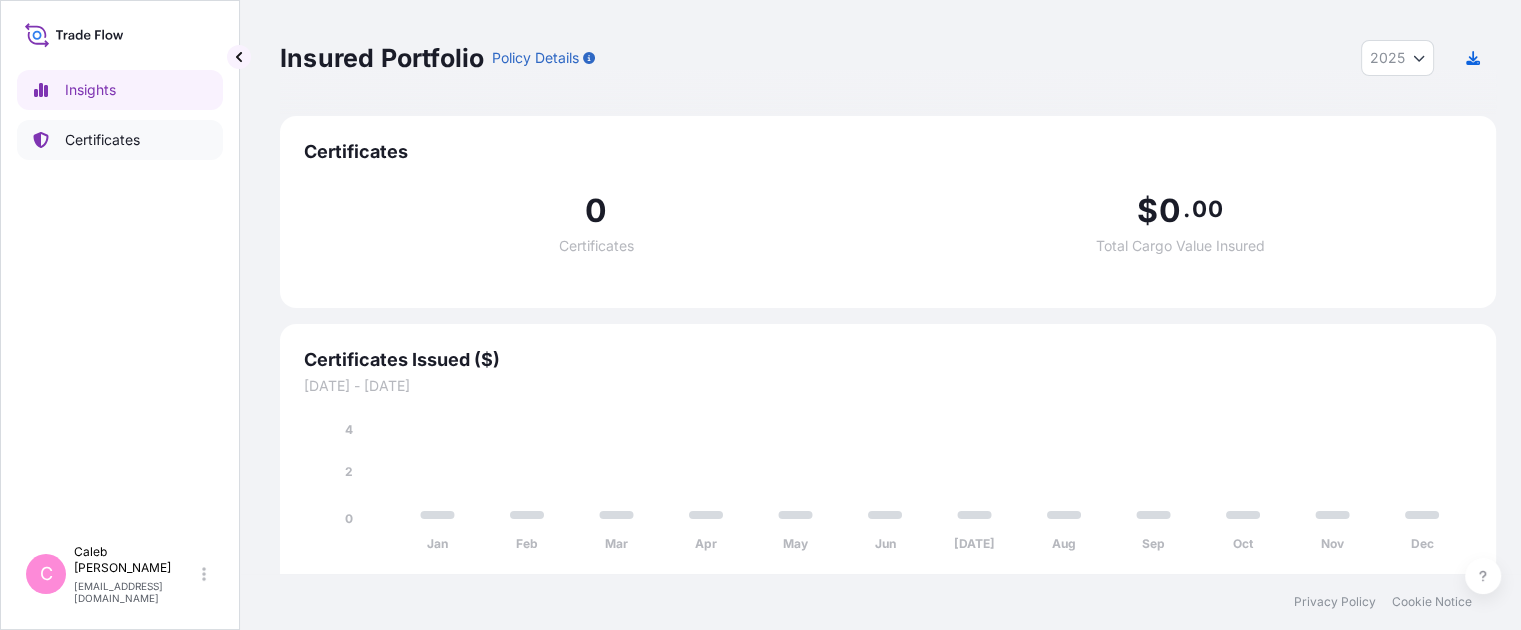 click on "Certificates" at bounding box center [102, 140] 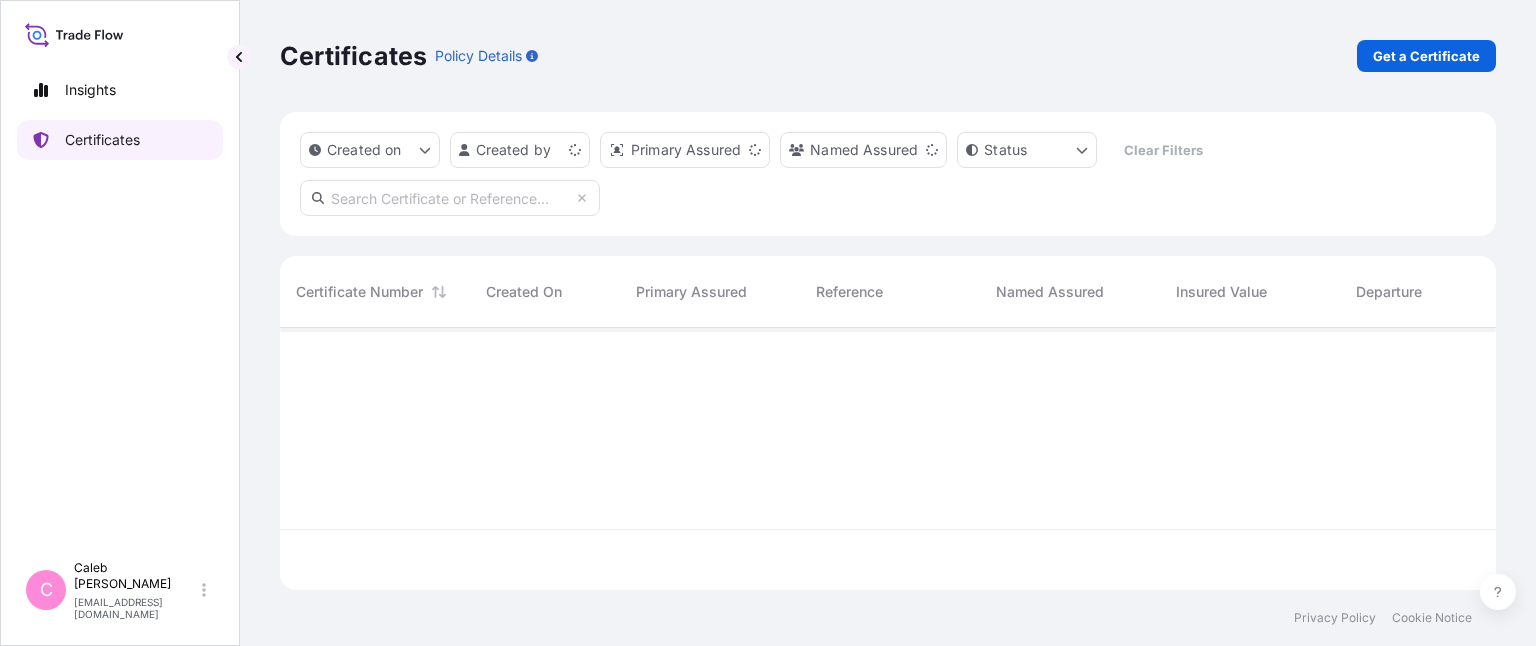 scroll, scrollTop: 16, scrollLeft: 16, axis: both 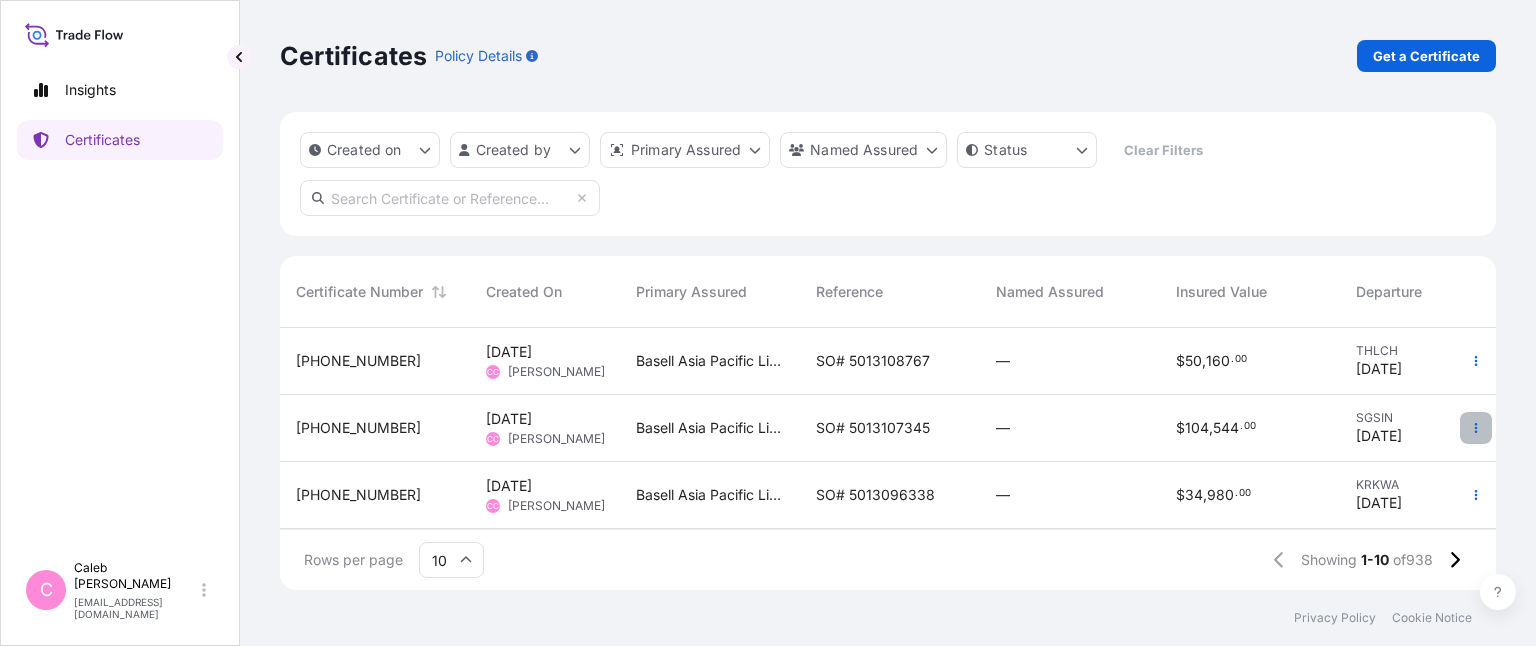click 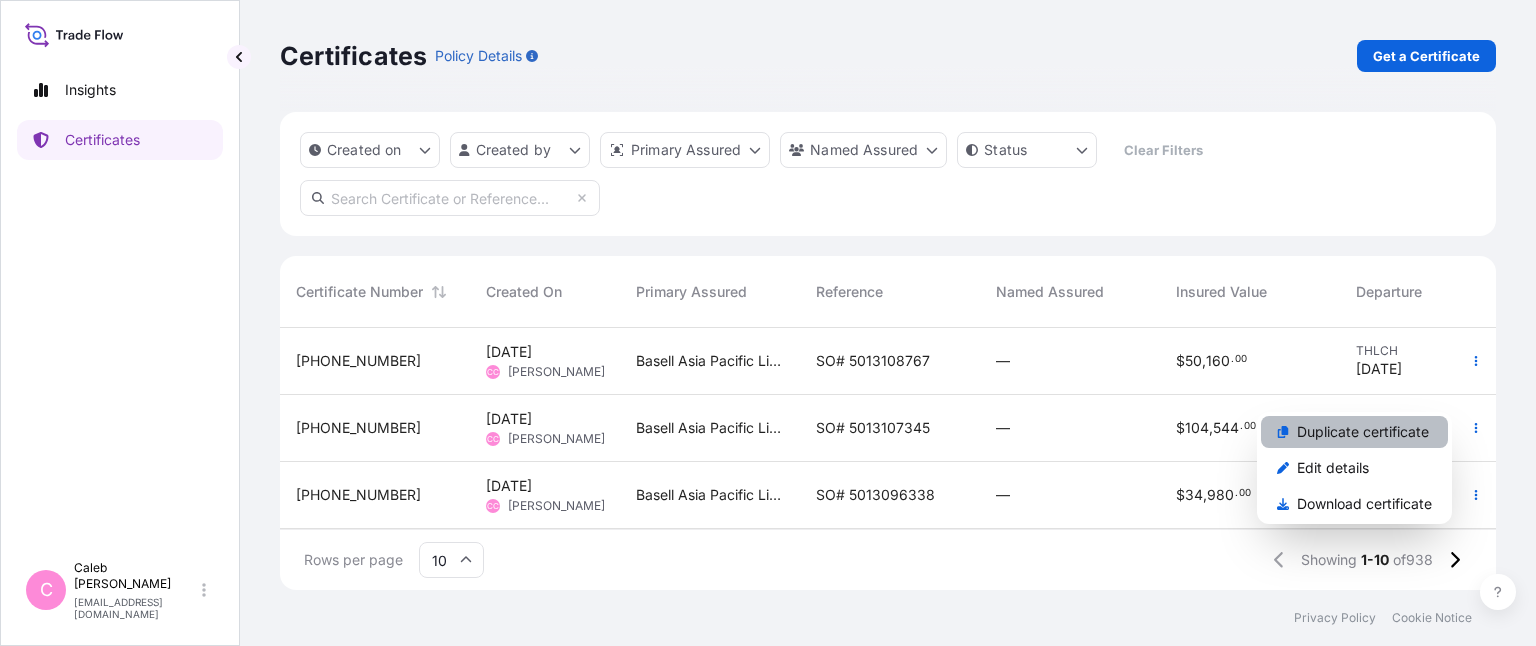 click on "Duplicate certificate" at bounding box center [1363, 432] 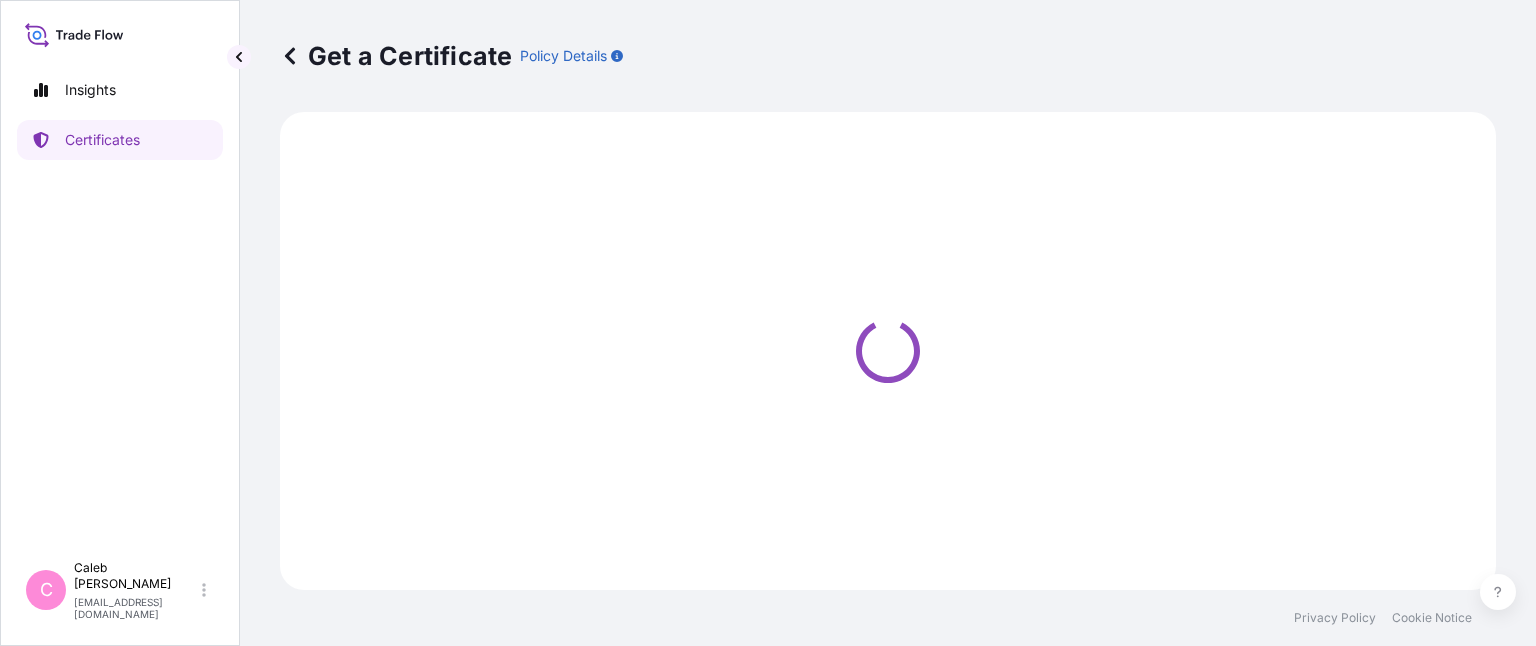 select on "Sea" 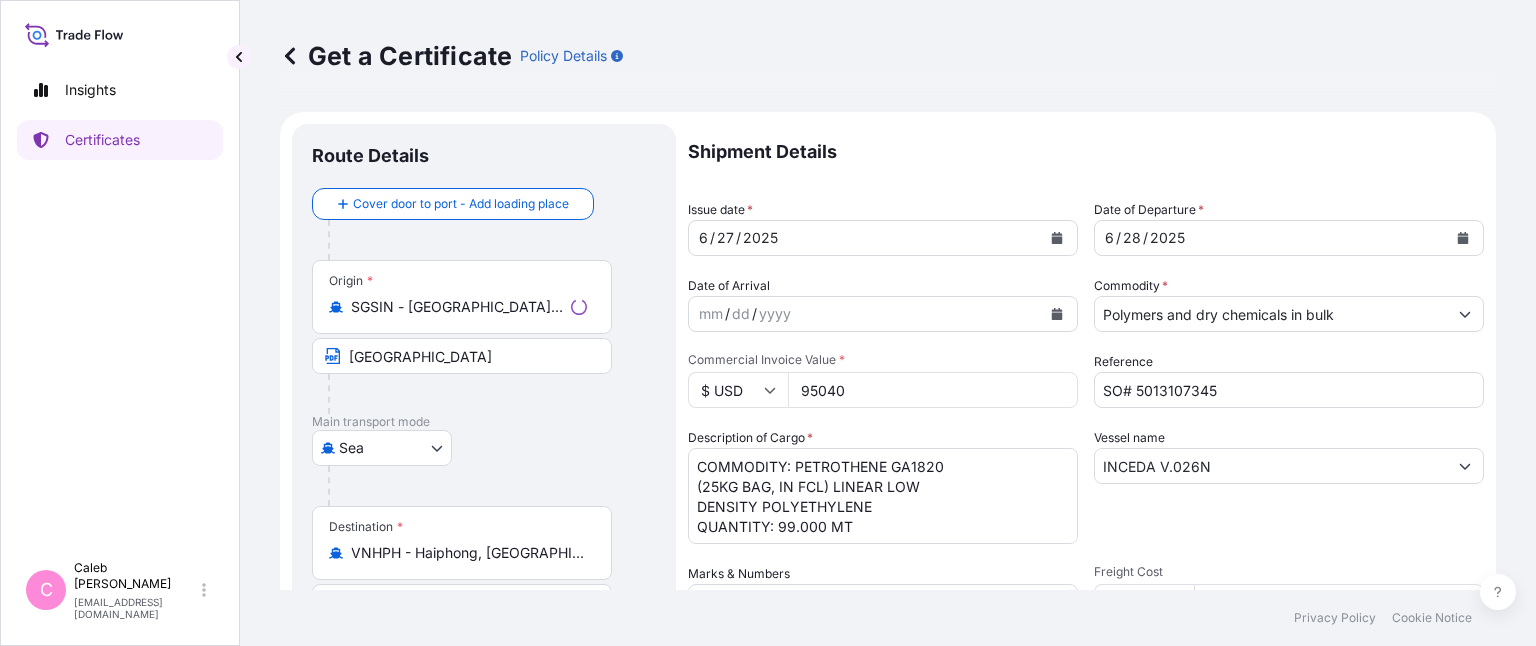 select on "32034" 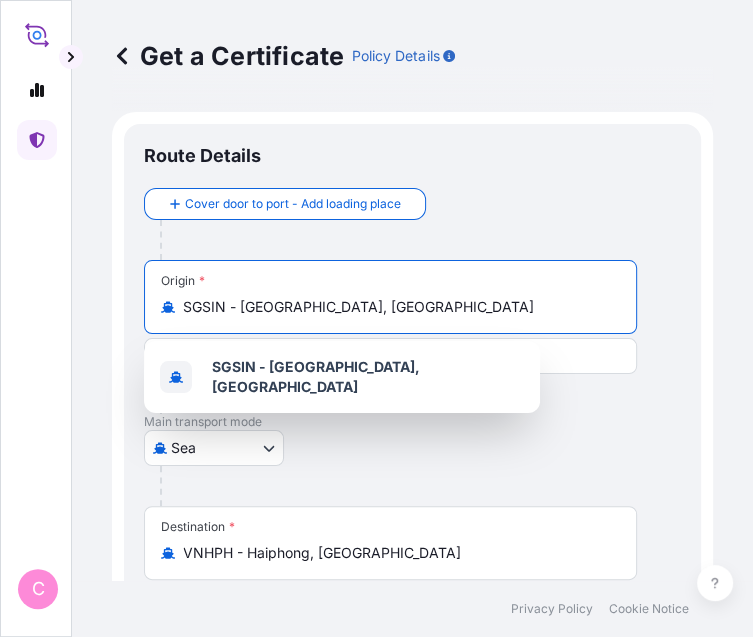 click on "SGSIN - [GEOGRAPHIC_DATA], [GEOGRAPHIC_DATA]" at bounding box center [397, 307] 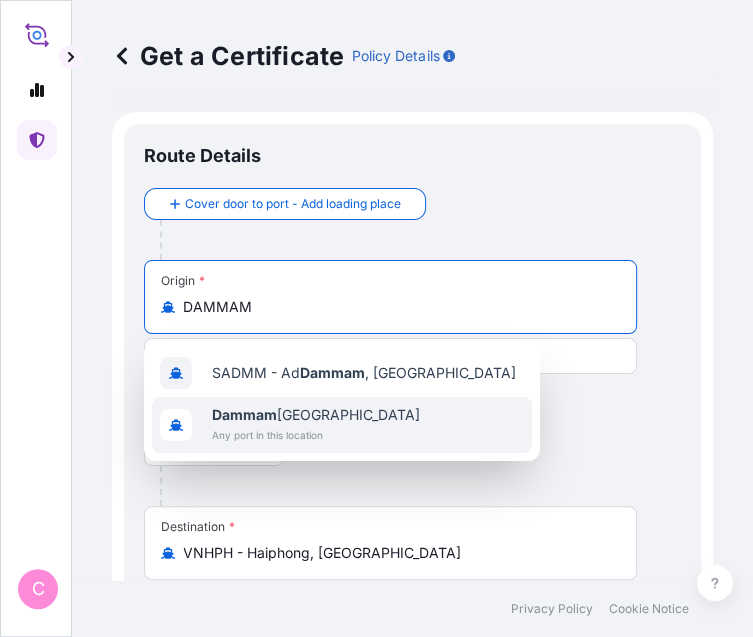 click on "[GEOGRAPHIC_DATA]  [GEOGRAPHIC_DATA] Any port in this location" at bounding box center (342, 425) 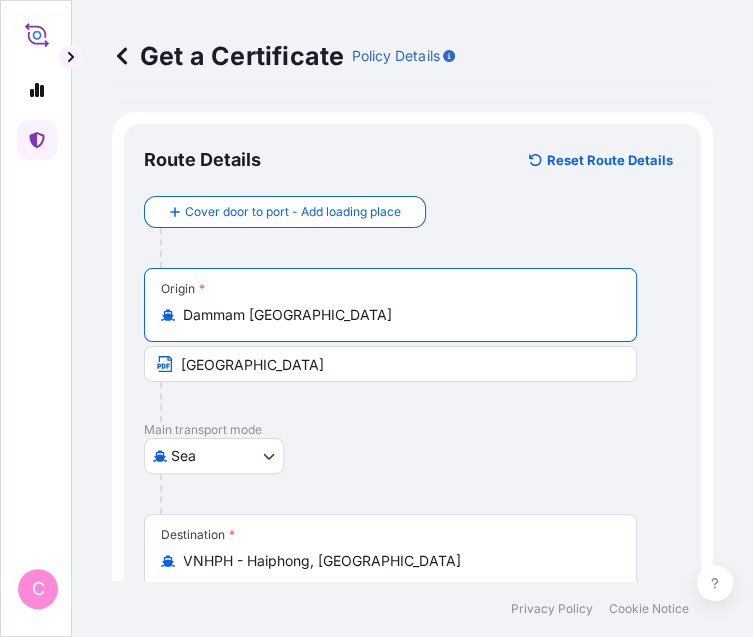 type on "Dammam [GEOGRAPHIC_DATA]" 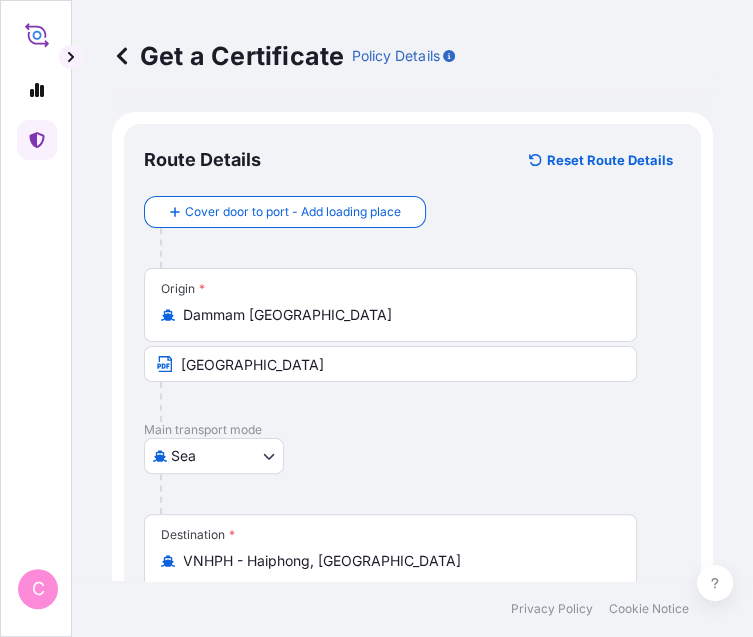 click on "Route Details Reset Route Details   Cover door to port - Add loading place Place of loading Road / [GEOGRAPHIC_DATA] / Inland Origin * [GEOGRAPHIC_DATA] [GEOGRAPHIC_DATA] [GEOGRAPHIC_DATA] Main transport mode [GEOGRAPHIC_DATA] Destination * VNHPH - [GEOGRAPHIC_DATA], [GEOGRAPHIC_DATA] [GEOGRAPHIC_DATA], [GEOGRAPHIC_DATA] Cover port to door - Add place of discharge Road / [GEOGRAPHIC_DATA] / Inland Place of Discharge" at bounding box center [412, 422] 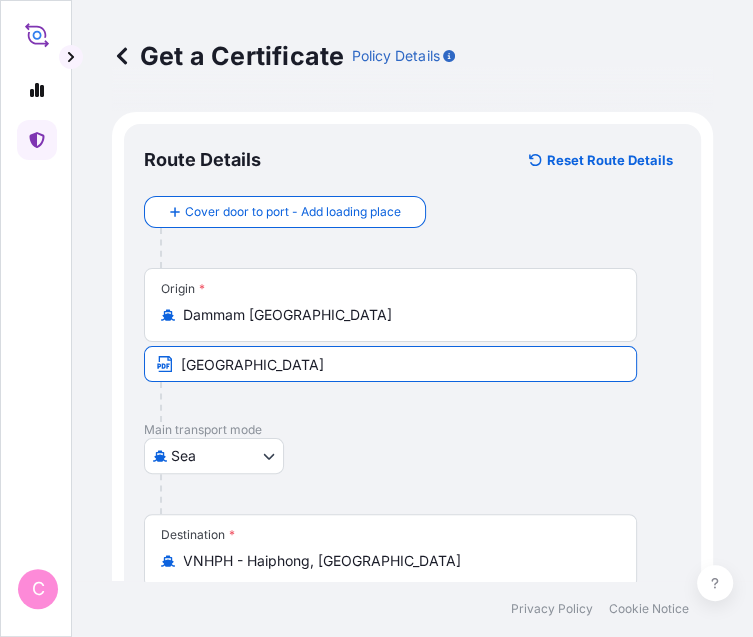click on "[GEOGRAPHIC_DATA]" at bounding box center [390, 364] 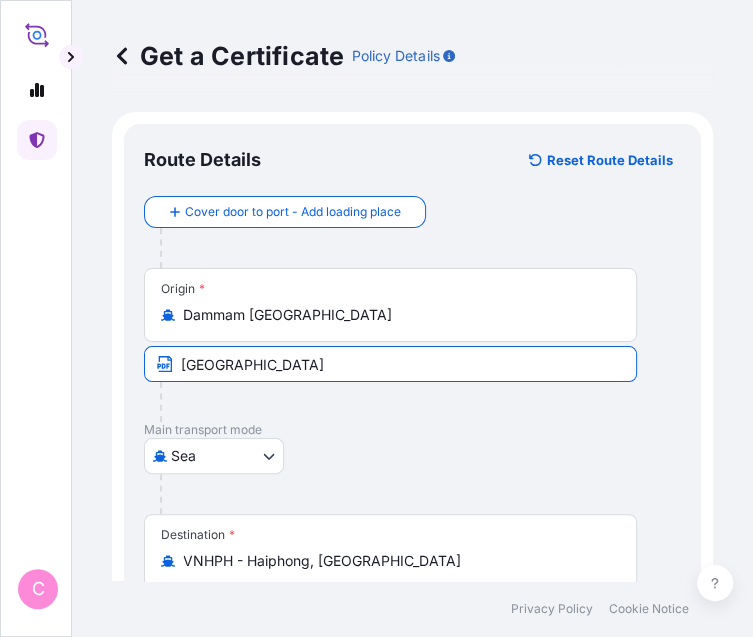 paste on "DAMMAM,[GEOGRAPHIC_DATA]" 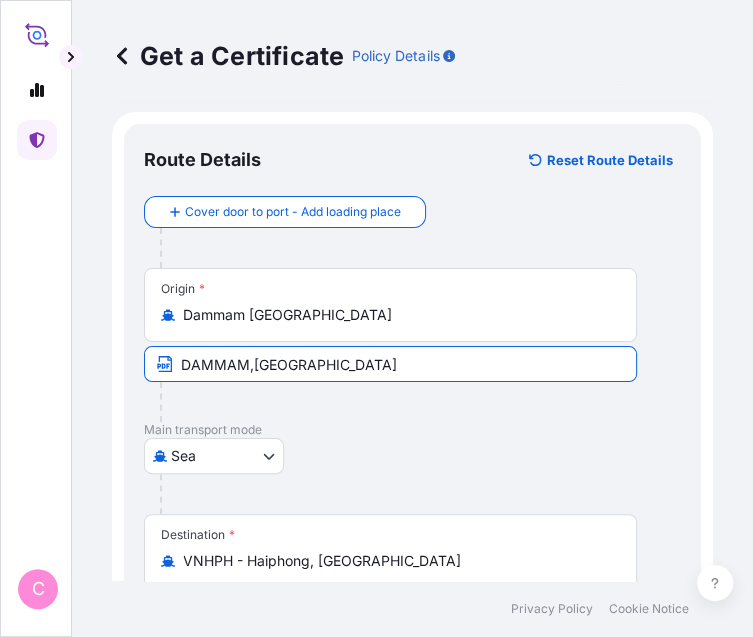 type on "DAMMAM,[GEOGRAPHIC_DATA]" 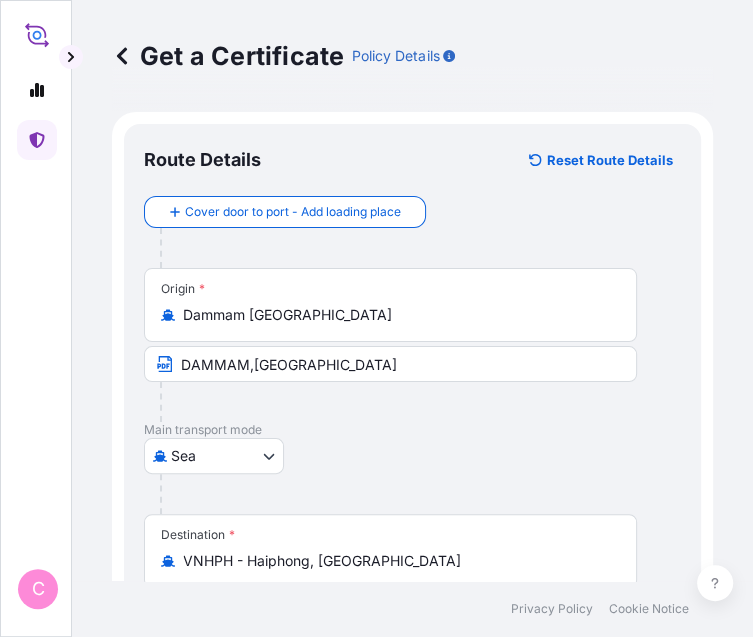 click on "[GEOGRAPHIC_DATA]" at bounding box center (412, 456) 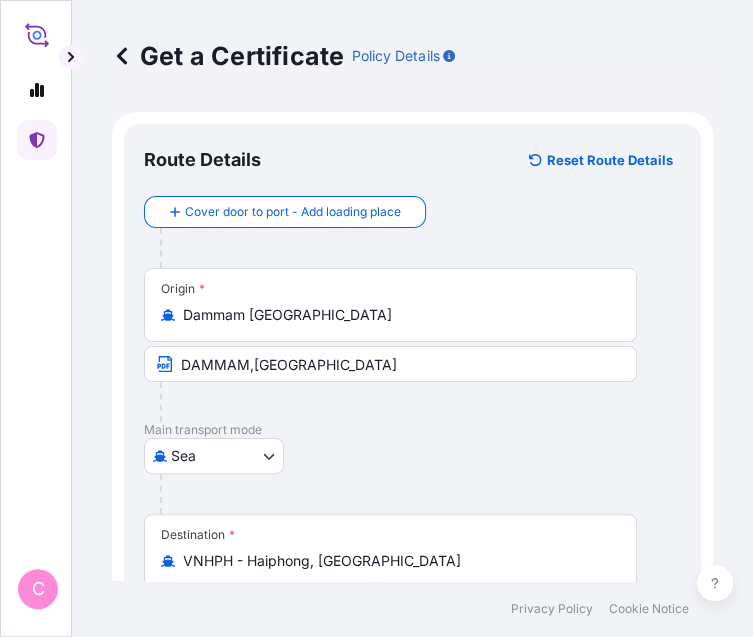 scroll, scrollTop: 138, scrollLeft: 0, axis: vertical 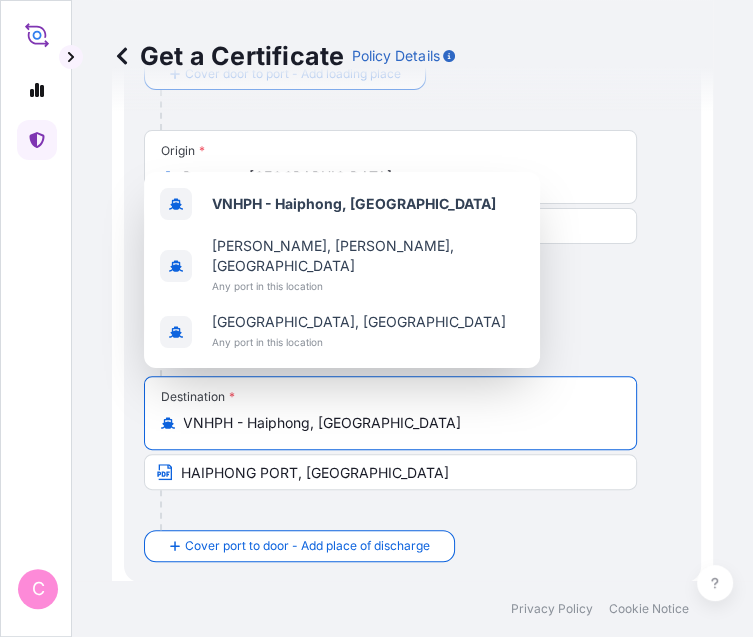click on "VNHPH - Haiphong, [GEOGRAPHIC_DATA]" at bounding box center (397, 423) 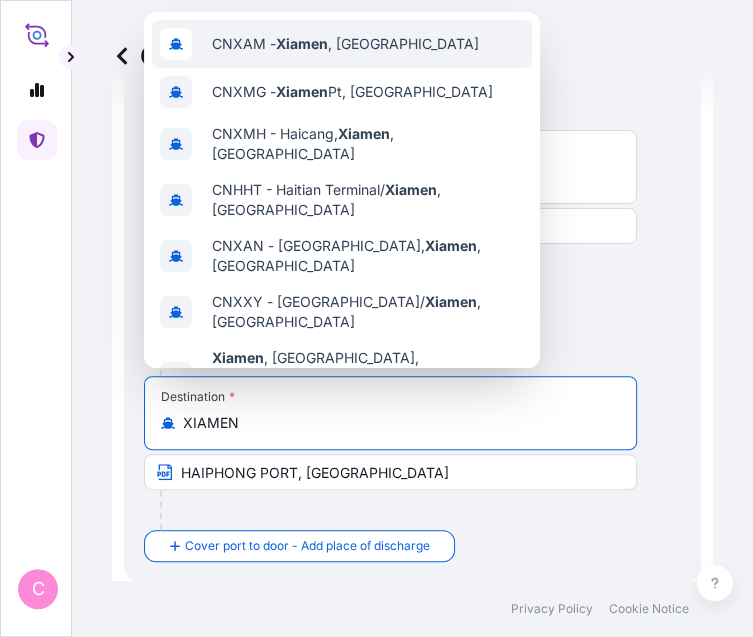 click on "CNXAM -  [GEOGRAPHIC_DATA] , [GEOGRAPHIC_DATA]" at bounding box center (342, 44) 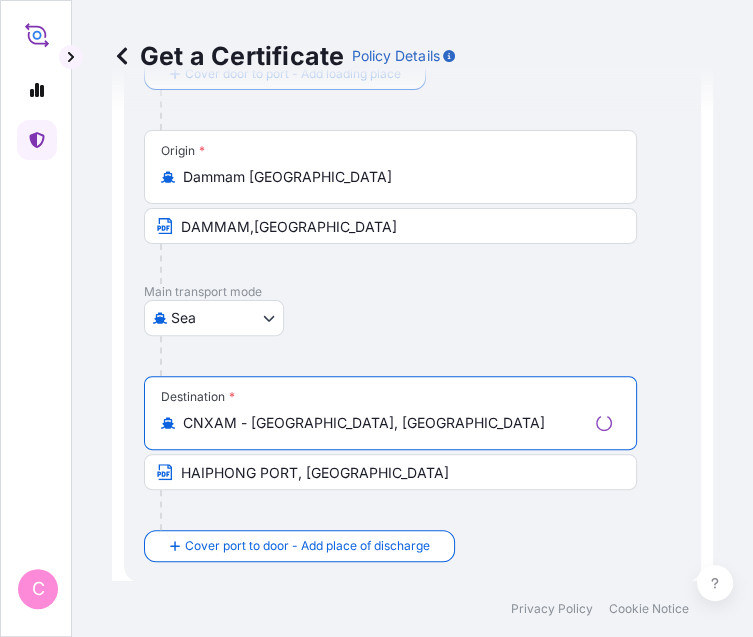 type on "CNXAM - [GEOGRAPHIC_DATA], [GEOGRAPHIC_DATA]" 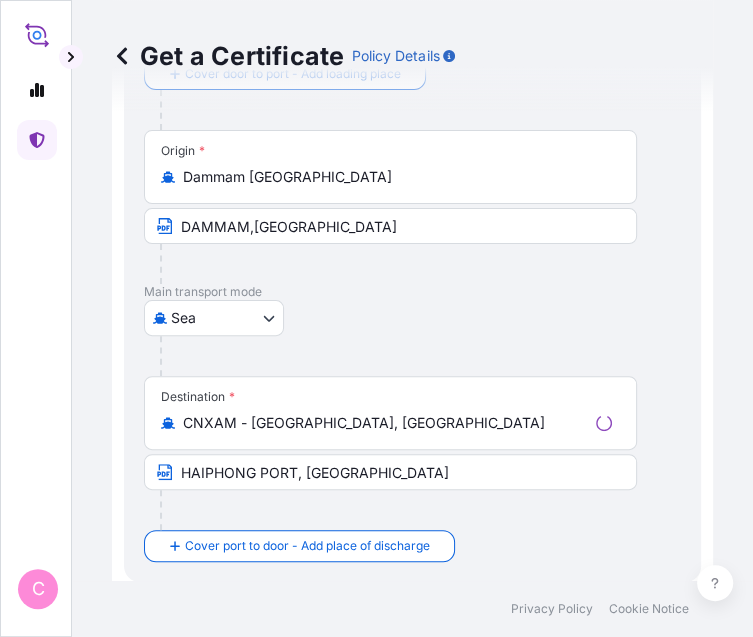 click at bounding box center (420, 356) 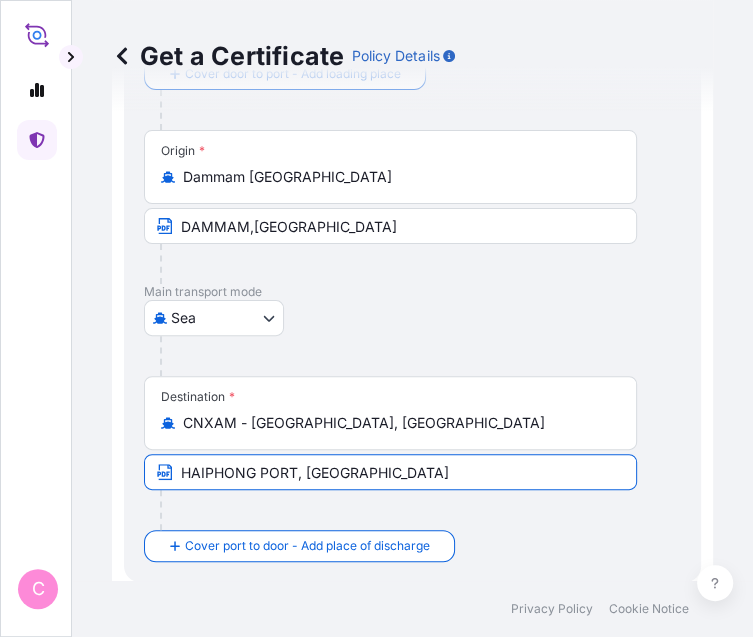 click on "HAIPHONG PORT, [GEOGRAPHIC_DATA]" at bounding box center (390, 472) 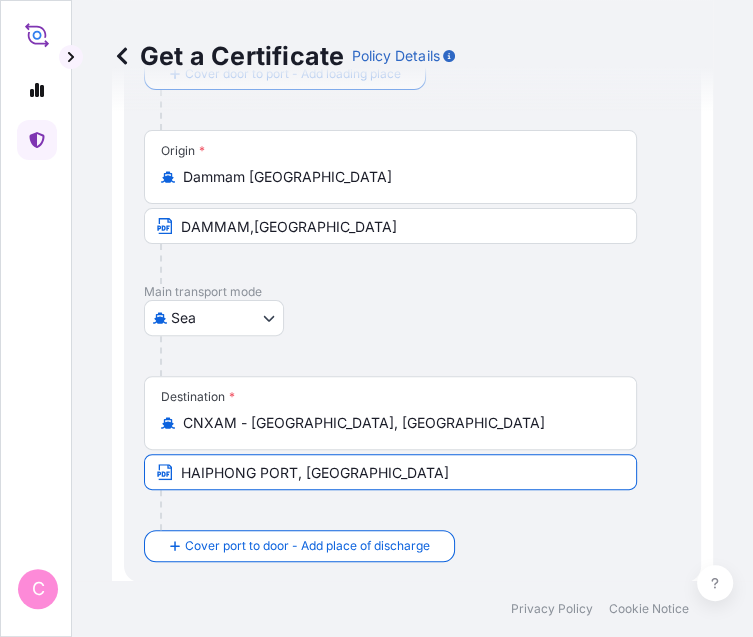 paste on "XIAMEN, [GEOGRAPHIC_DATA]" 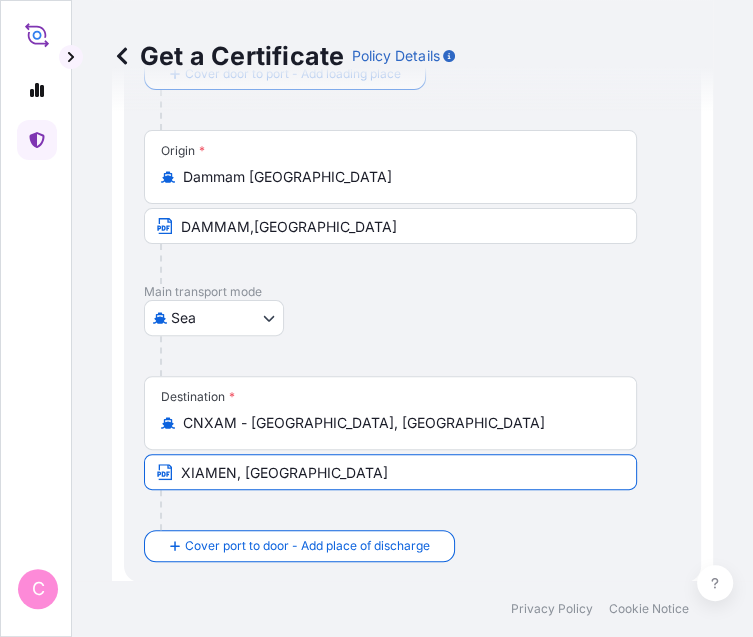 type on "XIAMEN, [GEOGRAPHIC_DATA]" 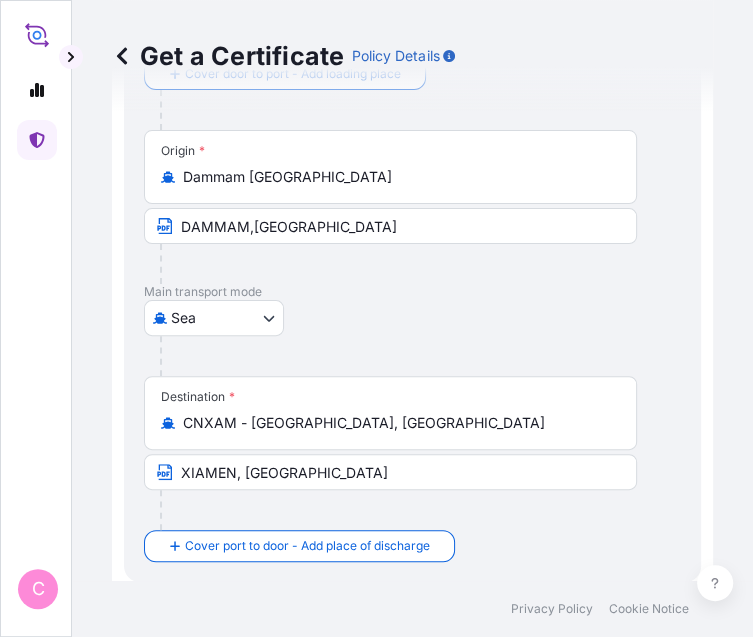click at bounding box center [420, 356] 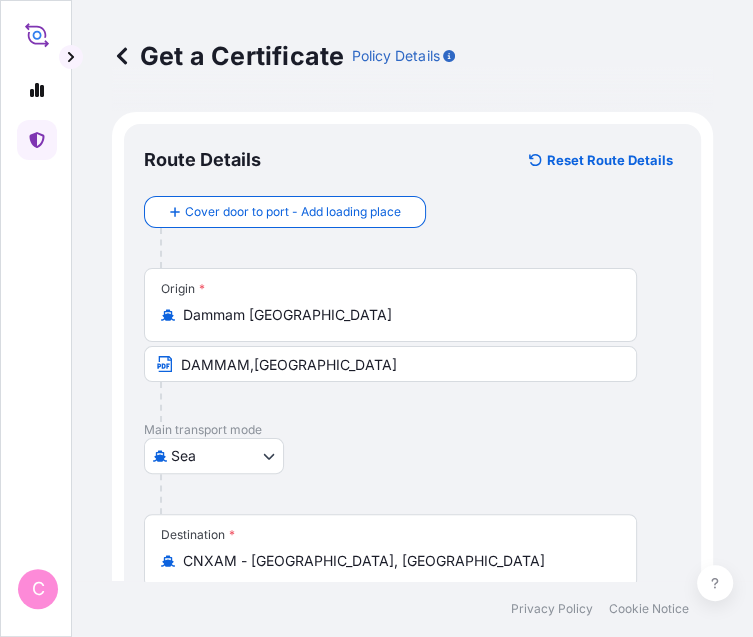 scroll, scrollTop: 12, scrollLeft: 0, axis: vertical 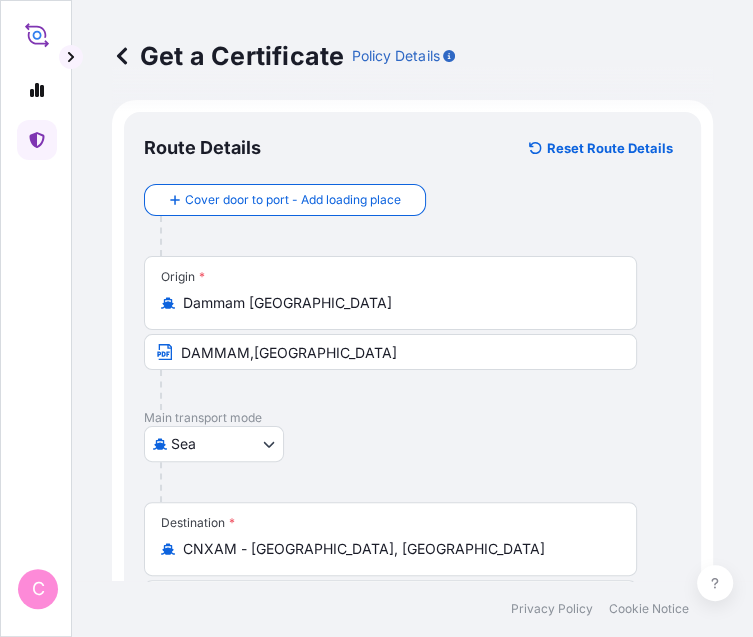 click 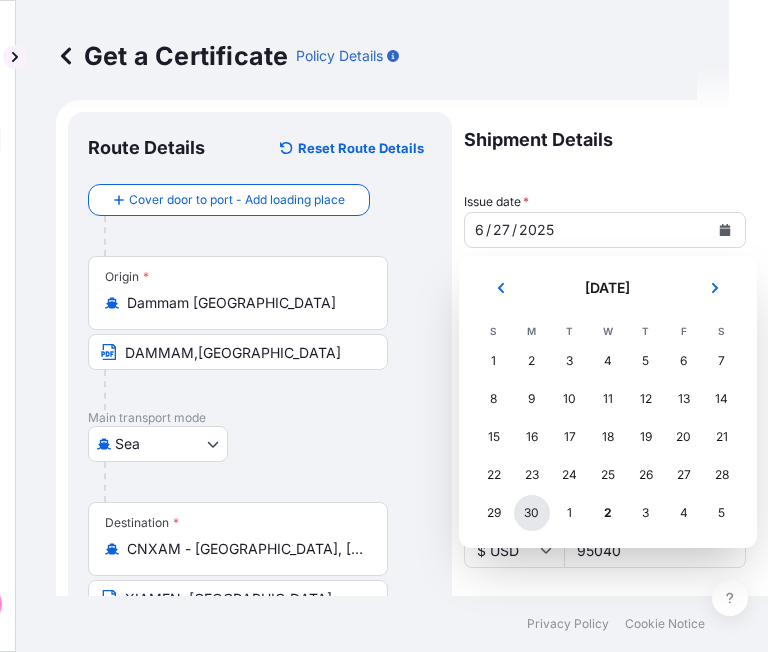 click on "30" at bounding box center [532, 513] 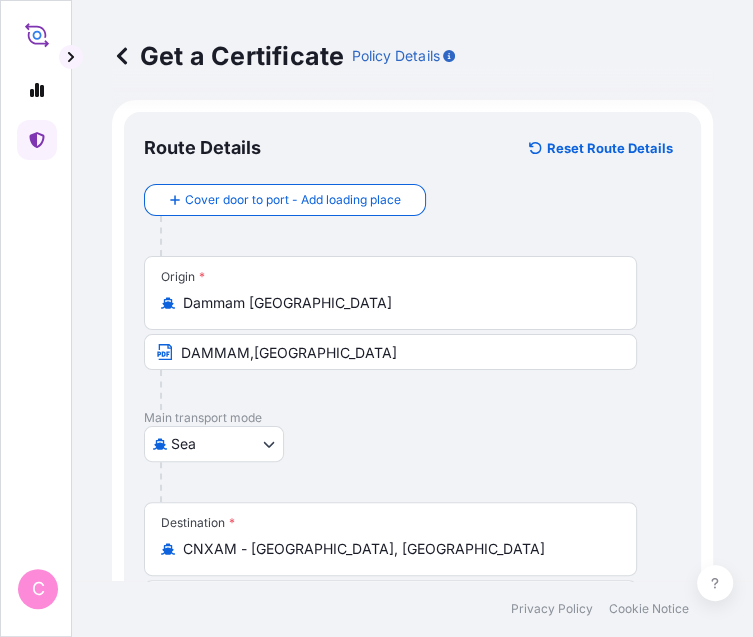 click 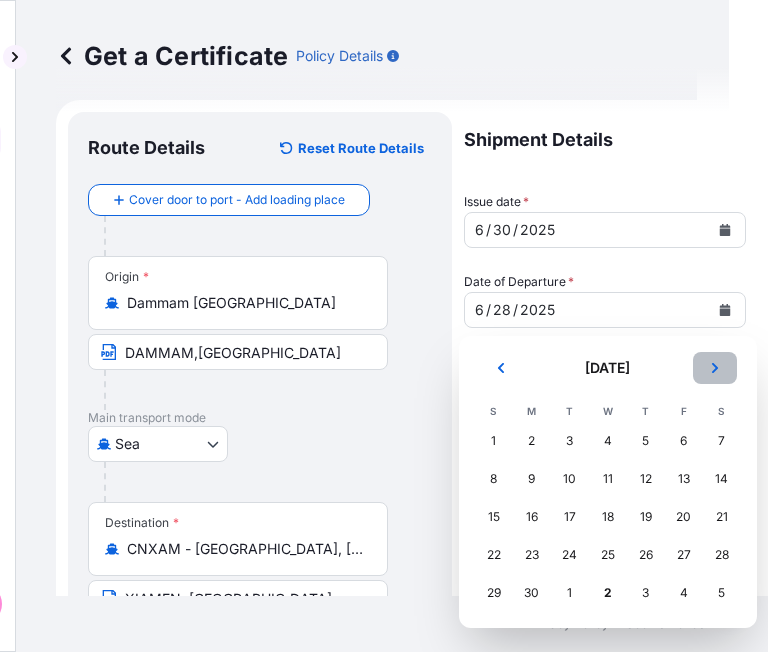 click at bounding box center [715, 368] 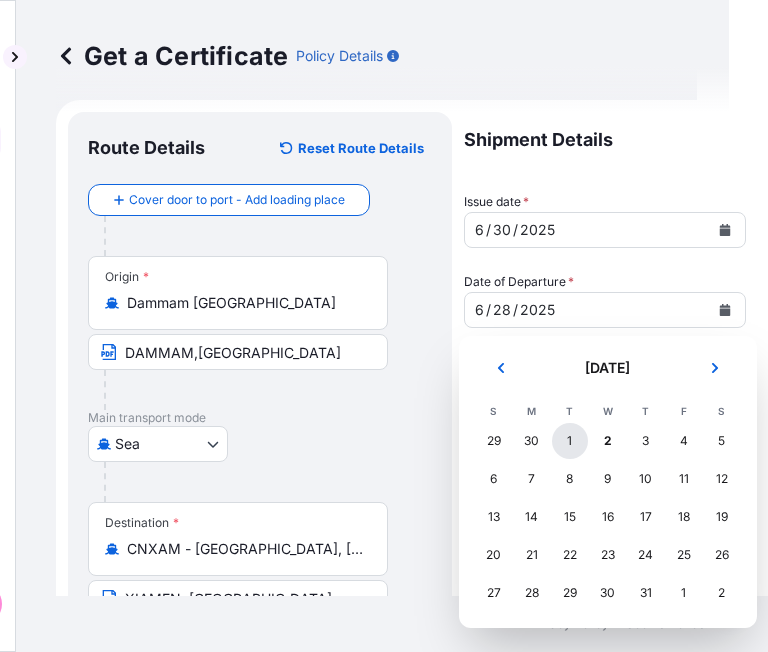 click on "1" at bounding box center (570, 441) 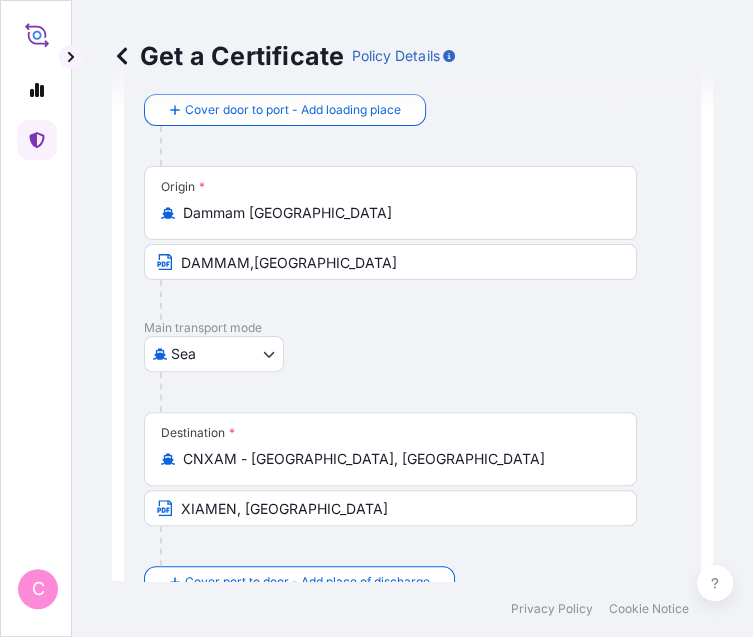 scroll, scrollTop: 104, scrollLeft: 0, axis: vertical 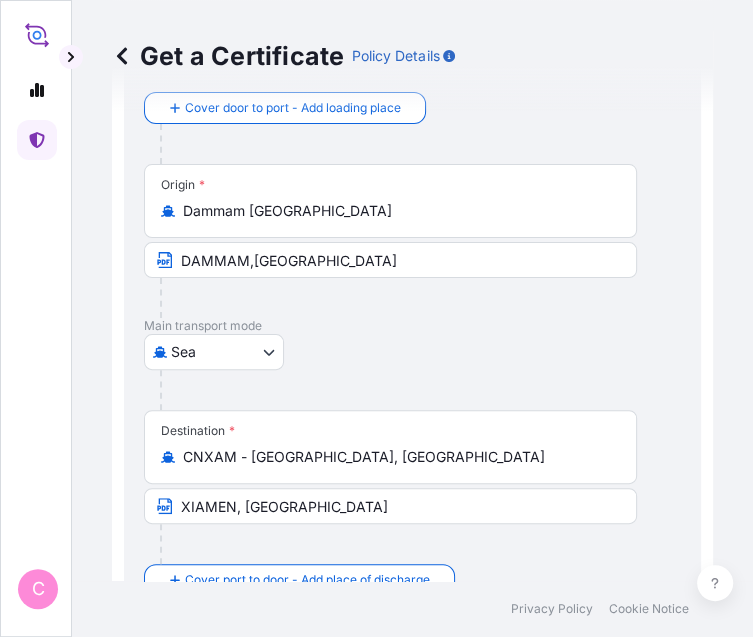 click on "95040" at bounding box center (462, 1066) 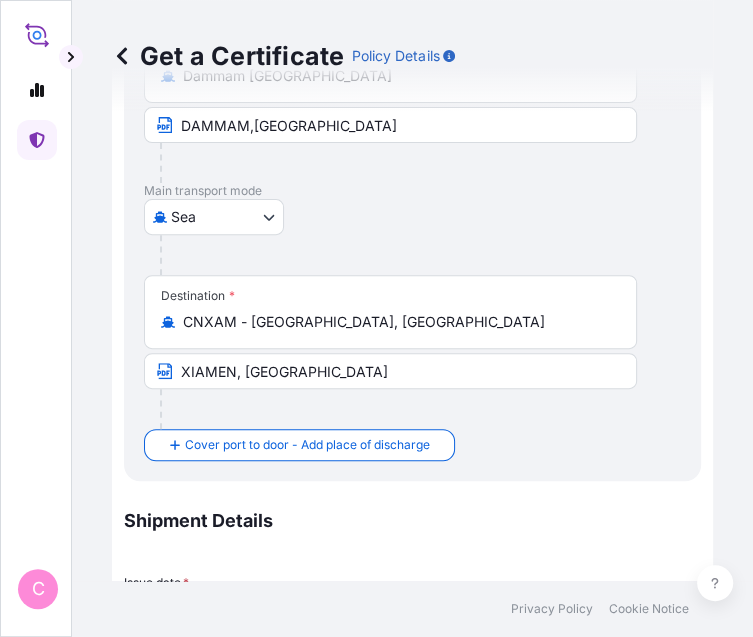 drag, startPoint x: 472, startPoint y: 479, endPoint x: 643, endPoint y: 524, distance: 176.82195 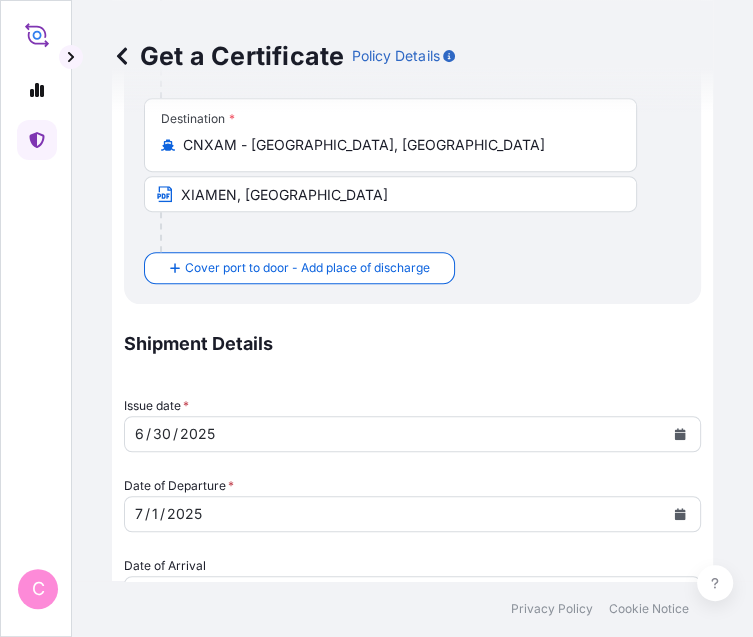 scroll, scrollTop: 416, scrollLeft: 0, axis: vertical 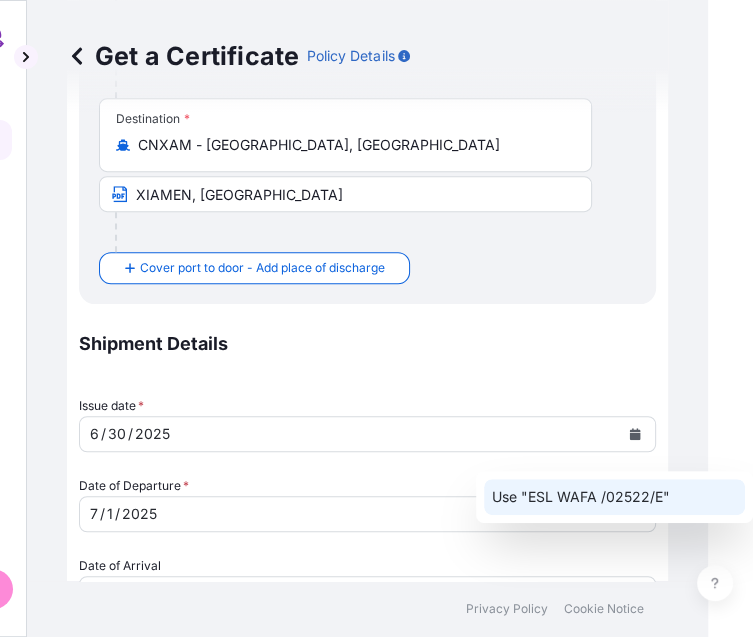 click on "Use "ESL WAFA /02522/E"" 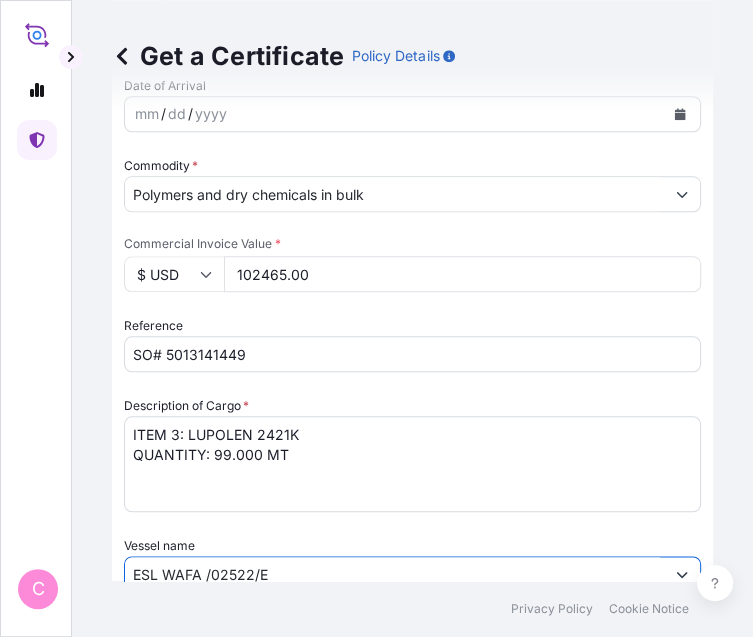 scroll, scrollTop: 900, scrollLeft: 0, axis: vertical 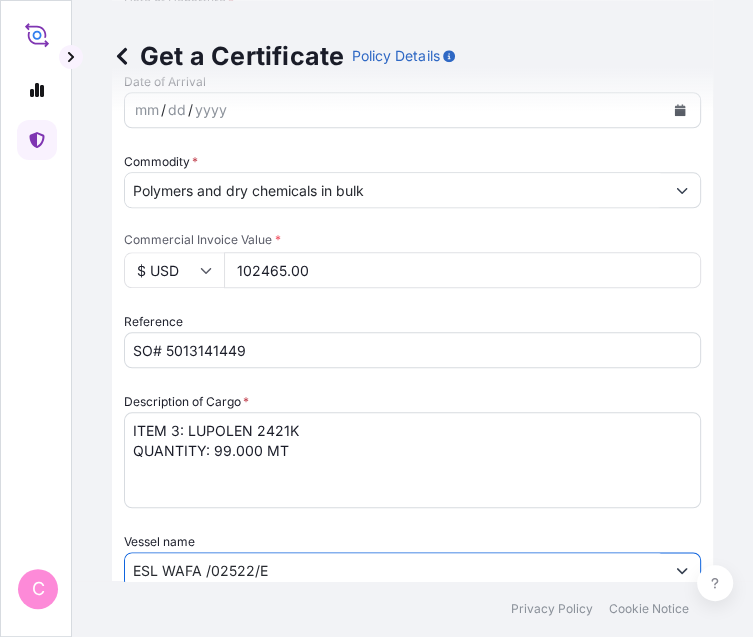 type on "ESL WAFA /02522/E" 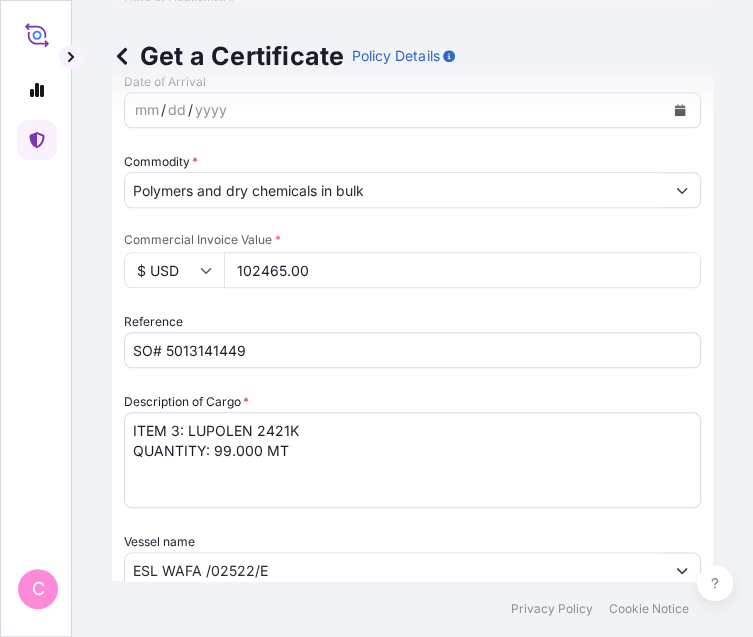 drag, startPoint x: 561, startPoint y: 414, endPoint x: 704, endPoint y: 414, distance: 143 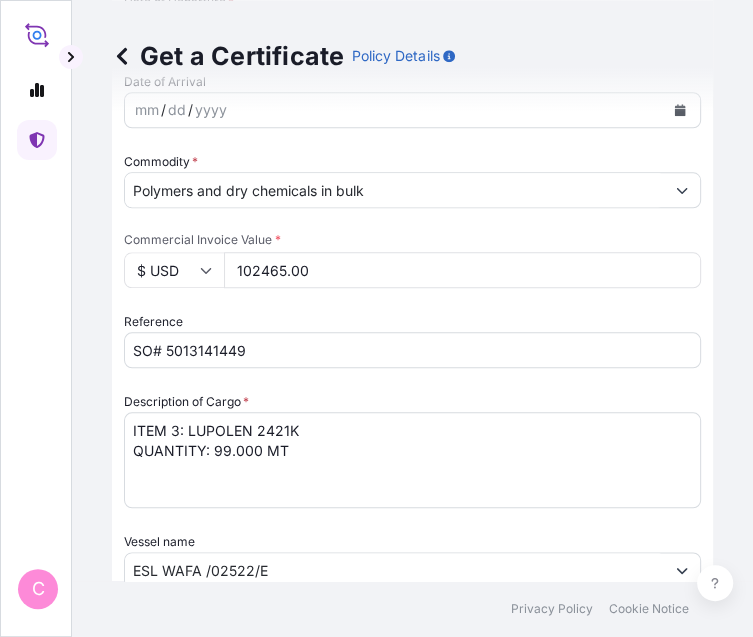scroll, scrollTop: 281, scrollLeft: 0, axis: vertical 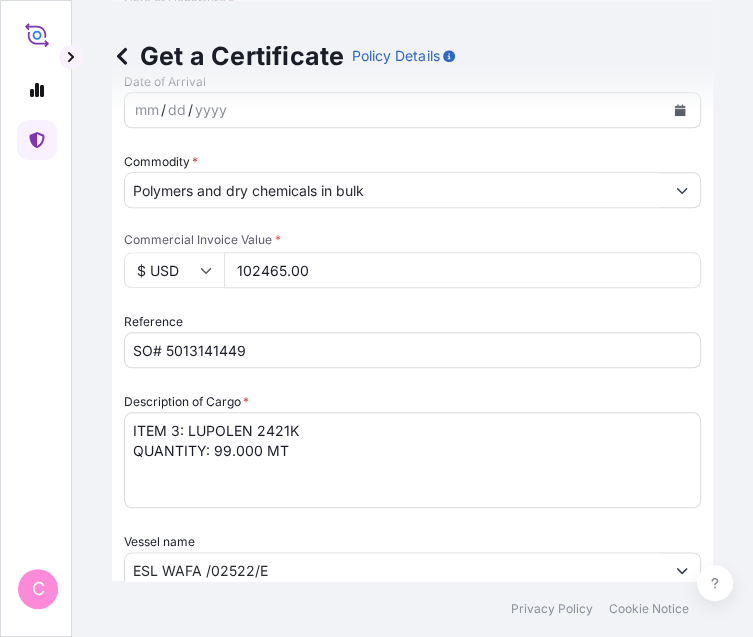 click on "LC NUMBER: 250620B77LA98009
IN NEGOTIABLE FORM,COVERING ALL RISKS,
CLAIMS PAYABLE IN [GEOGRAPHIC_DATA] BY A NAMED
SETTLING INSURANCE AGENT LOCATED IN [GEOGRAPHIC_DATA] (WITH
DETAILS OF FULL NAME, ADDRESS, TEL NO. OF THIS AGENT):
Baoviet Insurance
[STREET_ADDRESS][PERSON_NAME][PERSON_NAME][PERSON_NAME][PERSON_NAME]
Tel No.: [PHONE_NUMBER] (24 hours)
NUMBER OF ORIGINALS ISSUED: 02 (01 ORIGINAL AND 01 DUPLICATE)" at bounding box center (412, 1053) 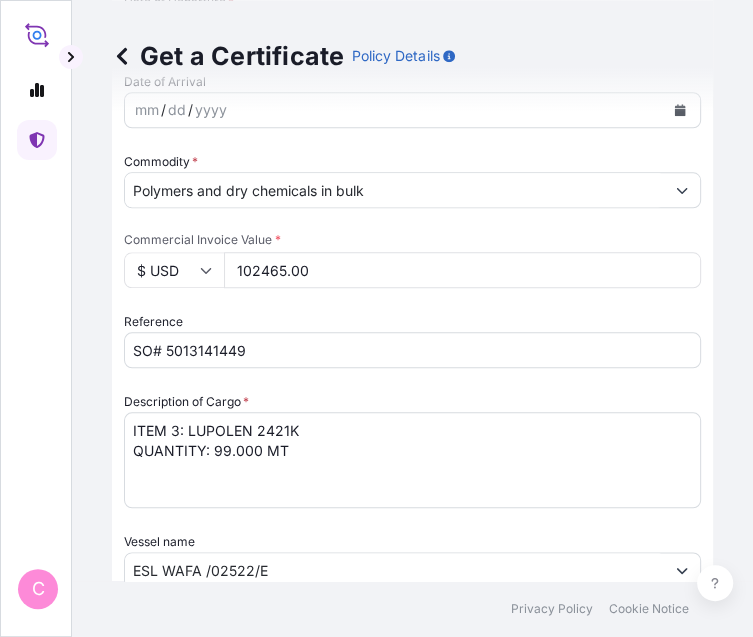 paste on "CLAIMS PAYABLE IN [GEOGRAPHIC_DATA] IN
CURRENCY OF THE CREDIT COVERING: INSTITUTE CARGO CLAUSES(A), WAR
CLAUSES AND STRIKES CLAUSES." 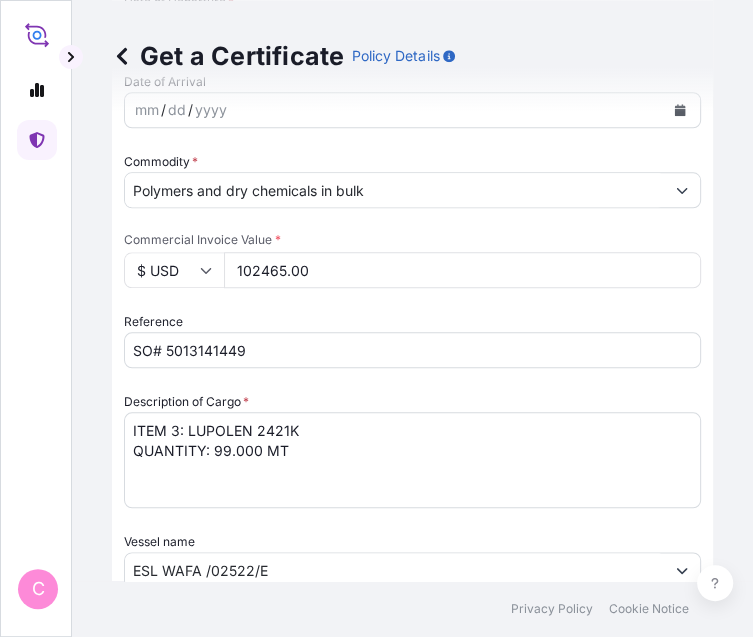scroll, scrollTop: 121, scrollLeft: 0, axis: vertical 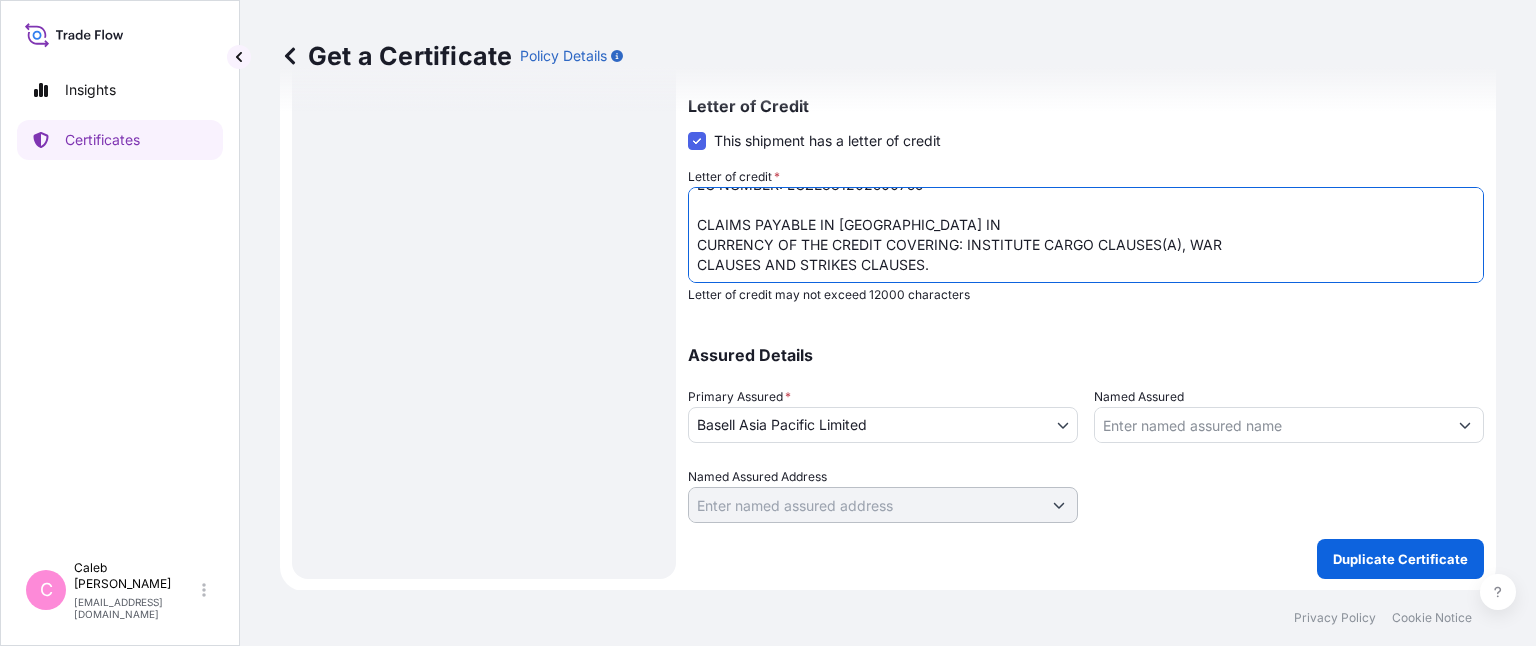 click on "LC NUMBER: 250620B77LA98009
IN NEGOTIABLE FORM,COVERING ALL RISKS,
CLAIMS PAYABLE IN [GEOGRAPHIC_DATA] BY A NAMED
SETTLING INSURANCE AGENT LOCATED IN [GEOGRAPHIC_DATA] (WITH
DETAILS OF FULL NAME, ADDRESS, TEL NO. OF THIS AGENT):
Baoviet Insurance
[STREET_ADDRESS][PERSON_NAME][PERSON_NAME][PERSON_NAME][PERSON_NAME]
Tel No.: [PHONE_NUMBER] (24 hours)
NUMBER OF ORIGINALS ISSUED: 02 (01 ORIGINAL AND 01 DUPLICATE)" at bounding box center (1086, 235) 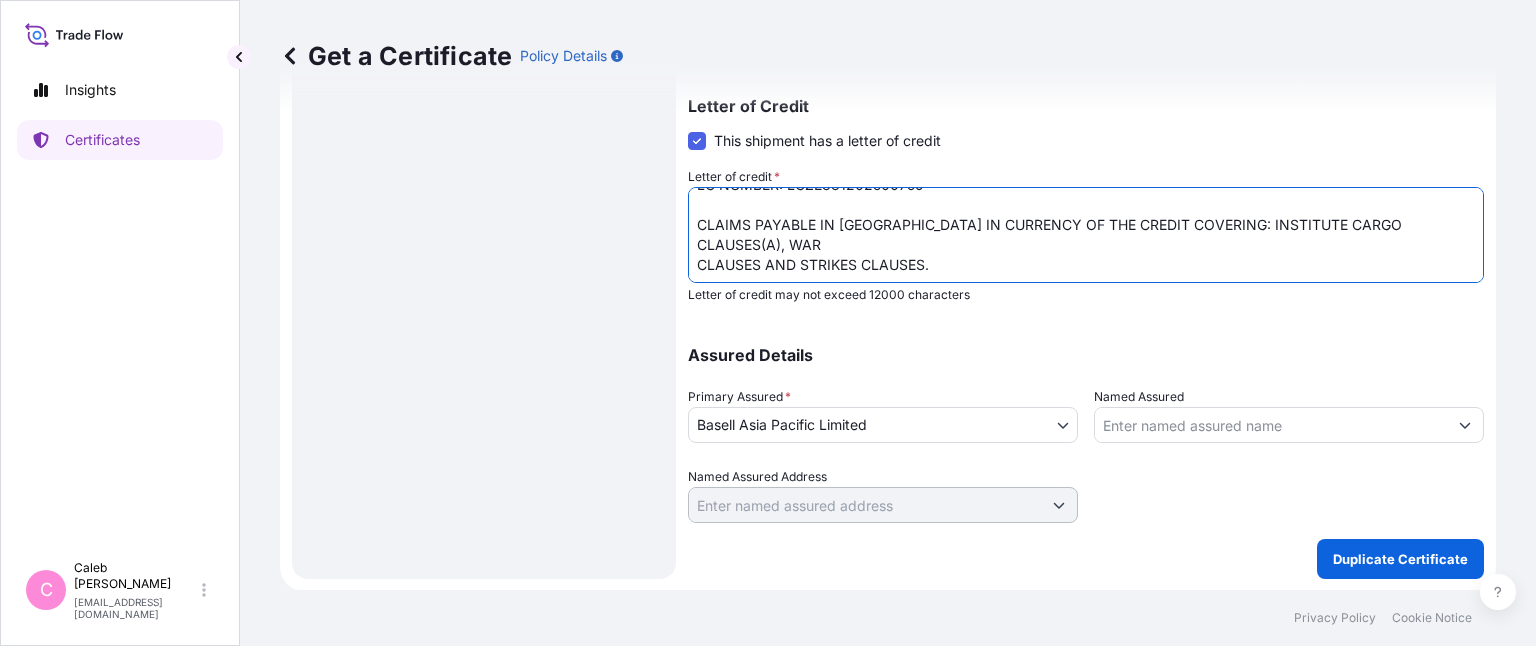 click on "LC NUMBER: 250620B77LA98009
IN NEGOTIABLE FORM,COVERING ALL RISKS,
CLAIMS PAYABLE IN [GEOGRAPHIC_DATA] BY A NAMED
SETTLING INSURANCE AGENT LOCATED IN [GEOGRAPHIC_DATA] (WITH
DETAILS OF FULL NAME, ADDRESS, TEL NO. OF THIS AGENT):
Baoviet Insurance
[STREET_ADDRESS][PERSON_NAME][PERSON_NAME][PERSON_NAME][PERSON_NAME]
Tel No.: [PHONE_NUMBER] (24 hours)
NUMBER OF ORIGINALS ISSUED: 02 (01 ORIGINAL AND 01 DUPLICATE)" at bounding box center [1086, 235] 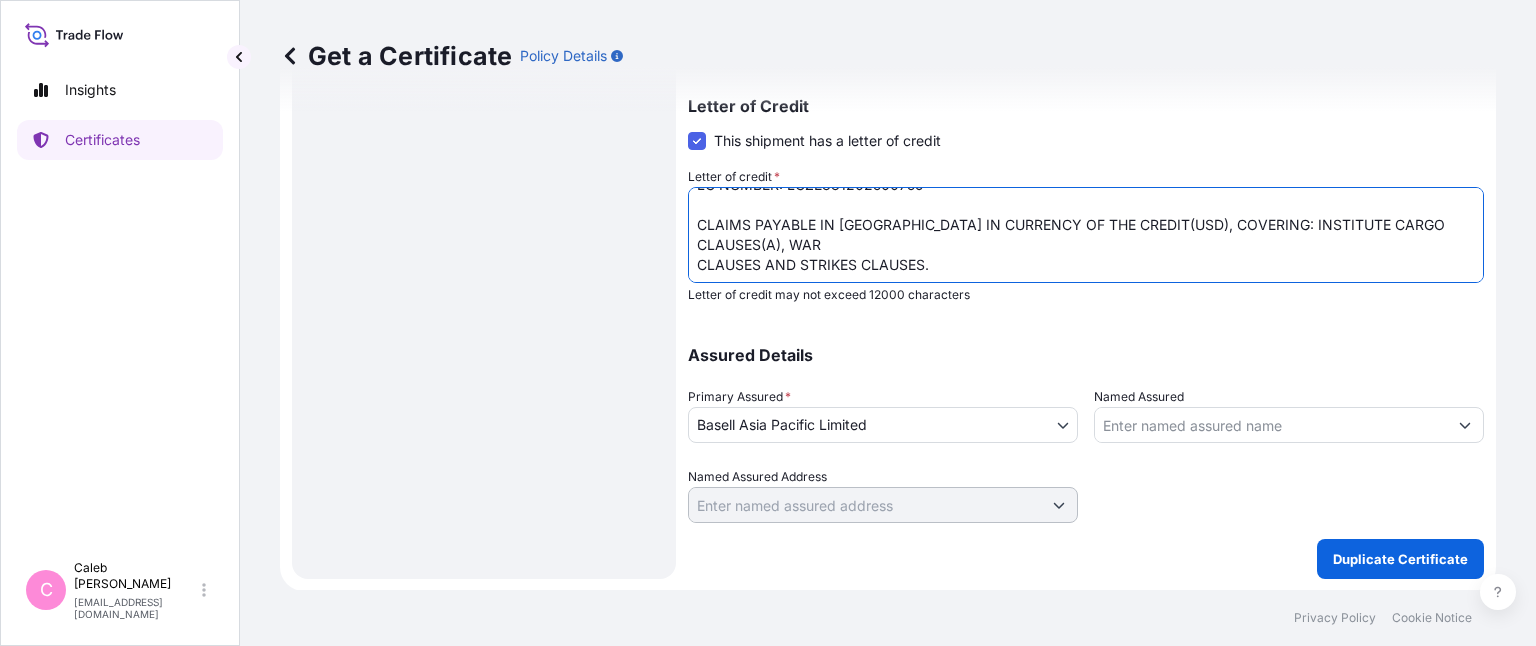click on "LC NUMBER: 250620B77LA98009
IN NEGOTIABLE FORM,COVERING ALL RISKS,
CLAIMS PAYABLE IN [GEOGRAPHIC_DATA] BY A NAMED
SETTLING INSURANCE AGENT LOCATED IN [GEOGRAPHIC_DATA] (WITH
DETAILS OF FULL NAME, ADDRESS, TEL NO. OF THIS AGENT):
Baoviet Insurance
[STREET_ADDRESS][PERSON_NAME][PERSON_NAME][PERSON_NAME][PERSON_NAME]
Tel No.: [PHONE_NUMBER] (24 hours)
NUMBER OF ORIGINALS ISSUED: 02 (01 ORIGINAL AND 01 DUPLICATE)" at bounding box center [1086, 235] 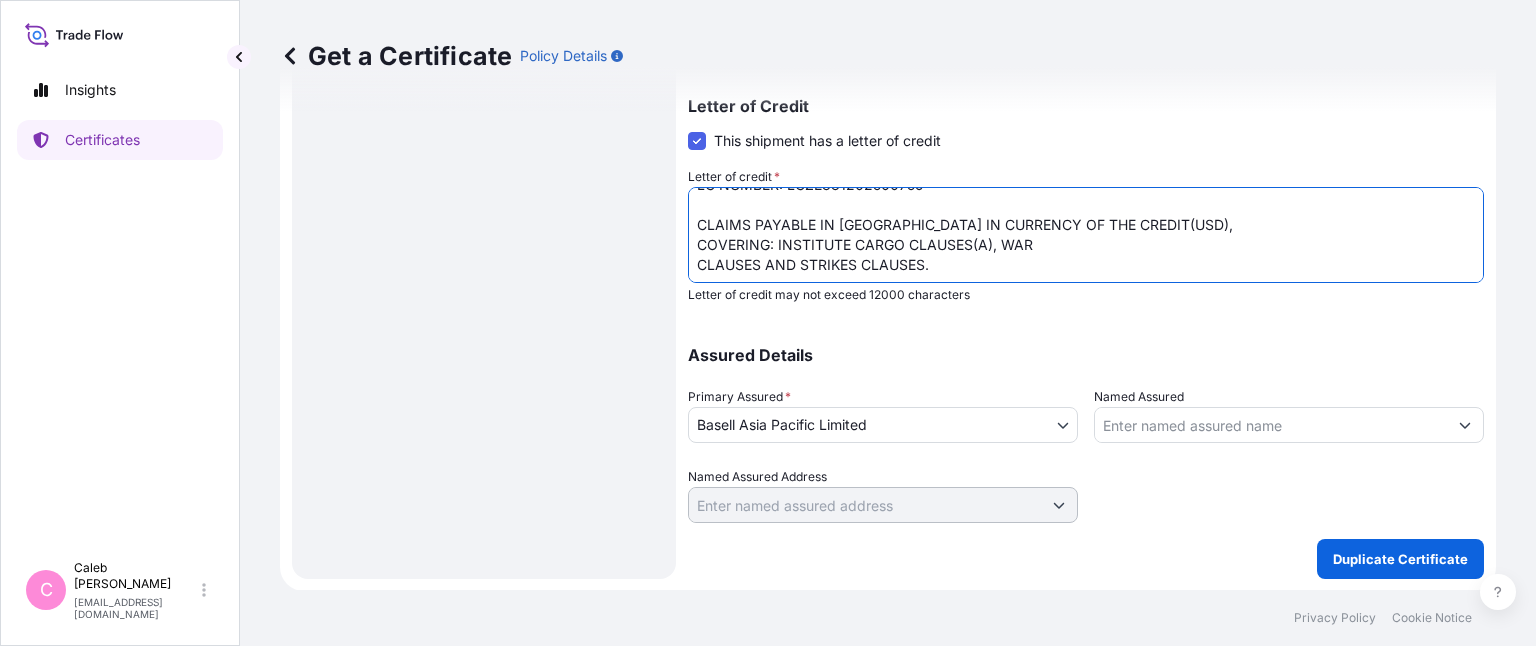 click on "LC NUMBER: 250620B77LA98009
IN NEGOTIABLE FORM,COVERING ALL RISKS,
CLAIMS PAYABLE IN [GEOGRAPHIC_DATA] BY A NAMED
SETTLING INSURANCE AGENT LOCATED IN [GEOGRAPHIC_DATA] (WITH
DETAILS OF FULL NAME, ADDRESS, TEL NO. OF THIS AGENT):
Baoviet Insurance
[STREET_ADDRESS][PERSON_NAME][PERSON_NAME][PERSON_NAME][PERSON_NAME]
Tel No.: [PHONE_NUMBER] (24 hours)
NUMBER OF ORIGINALS ISSUED: 02 (01 ORIGINAL AND 01 DUPLICATE)" at bounding box center [1086, 235] 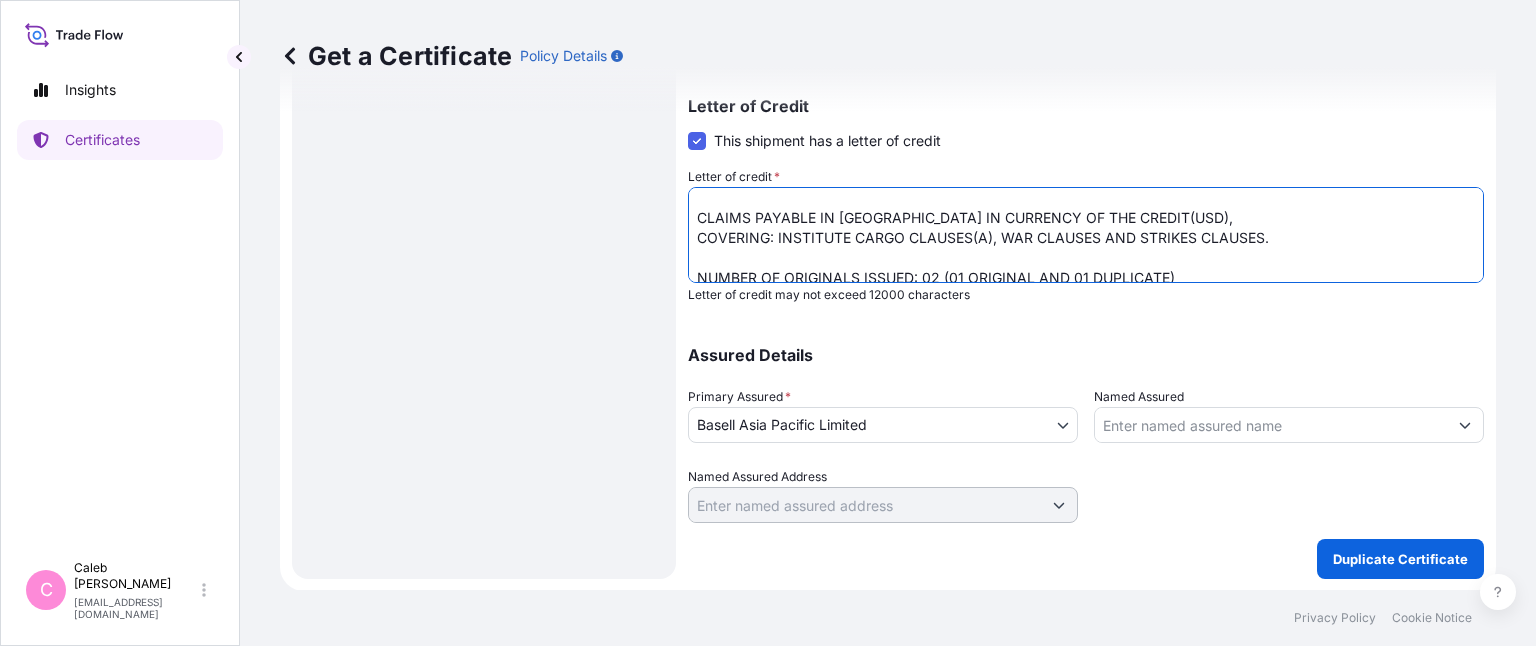 scroll, scrollTop: 17, scrollLeft: 0, axis: vertical 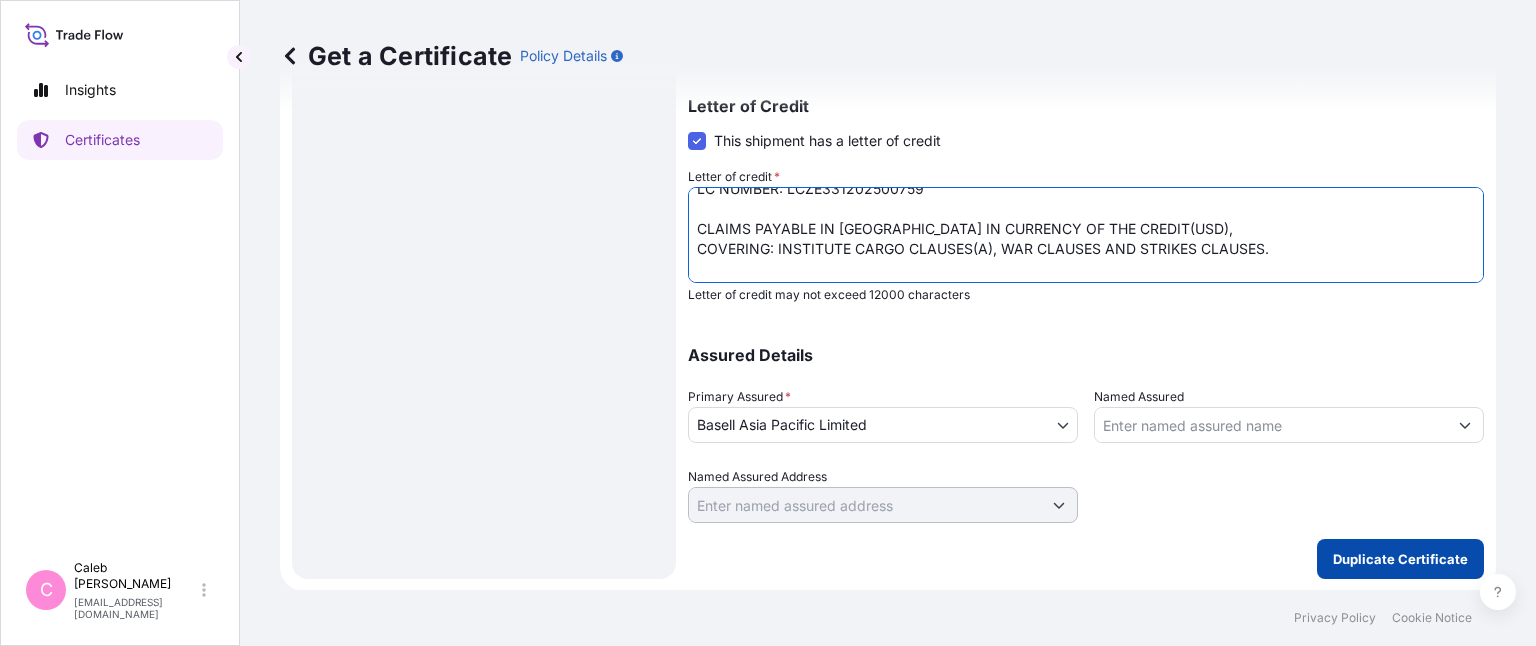 type on "LC NUMBER: LCZE331202500759
CLAIMS PAYABLE IN [GEOGRAPHIC_DATA] IN CURRENCY OF THE CREDIT(USD),
COVERING: INSTITUTE CARGO CLAUSES(A), WAR CLAUSES AND STRIKES CLAUSES.
NUMBER OF ORIGINALS ISSUED: 02 (01 ORIGINAL AND 01 DUPLICATE)" 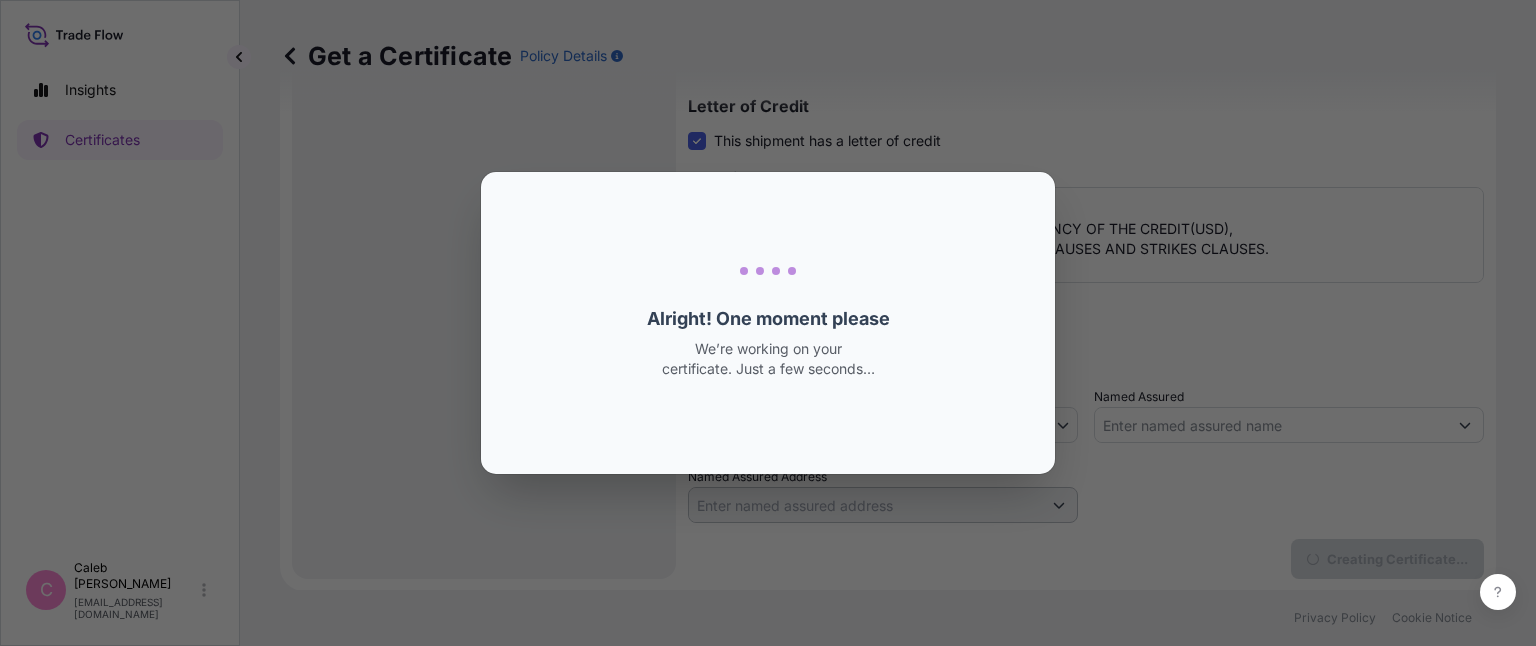 scroll, scrollTop: 0, scrollLeft: 0, axis: both 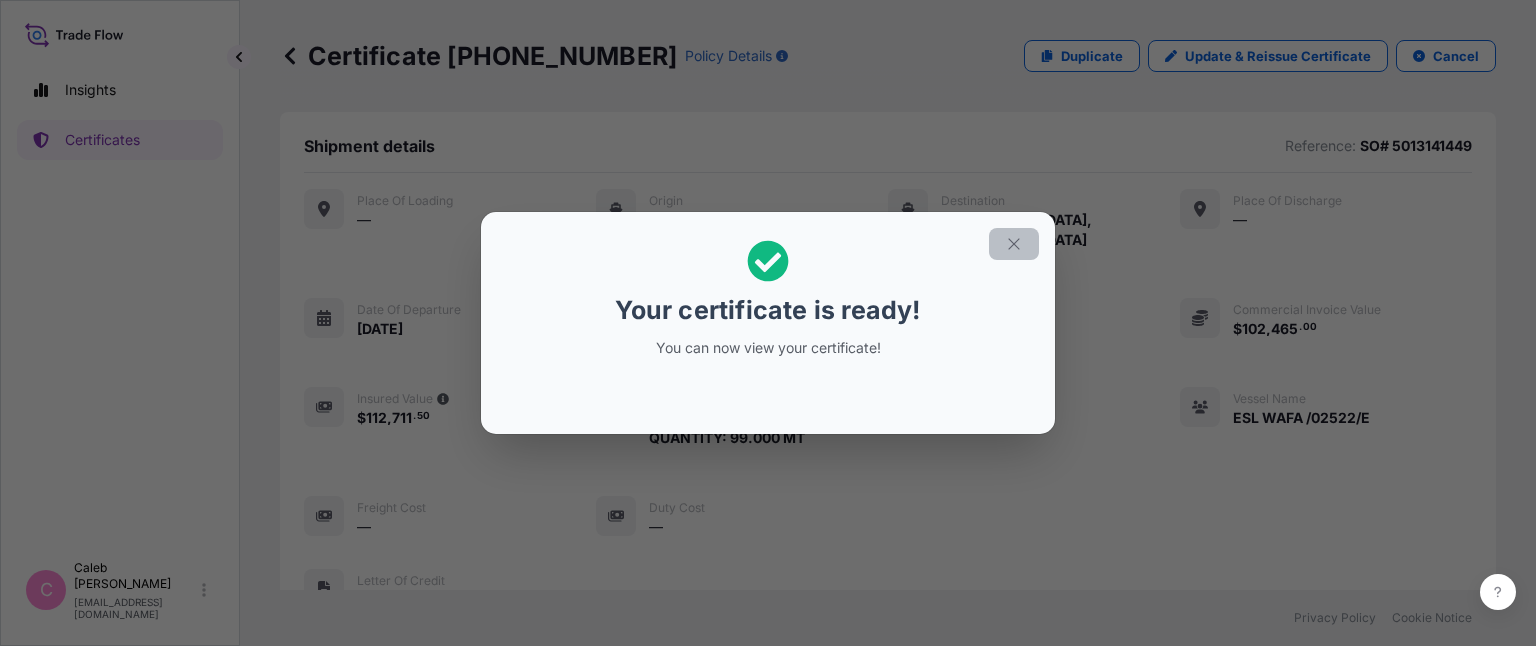 click 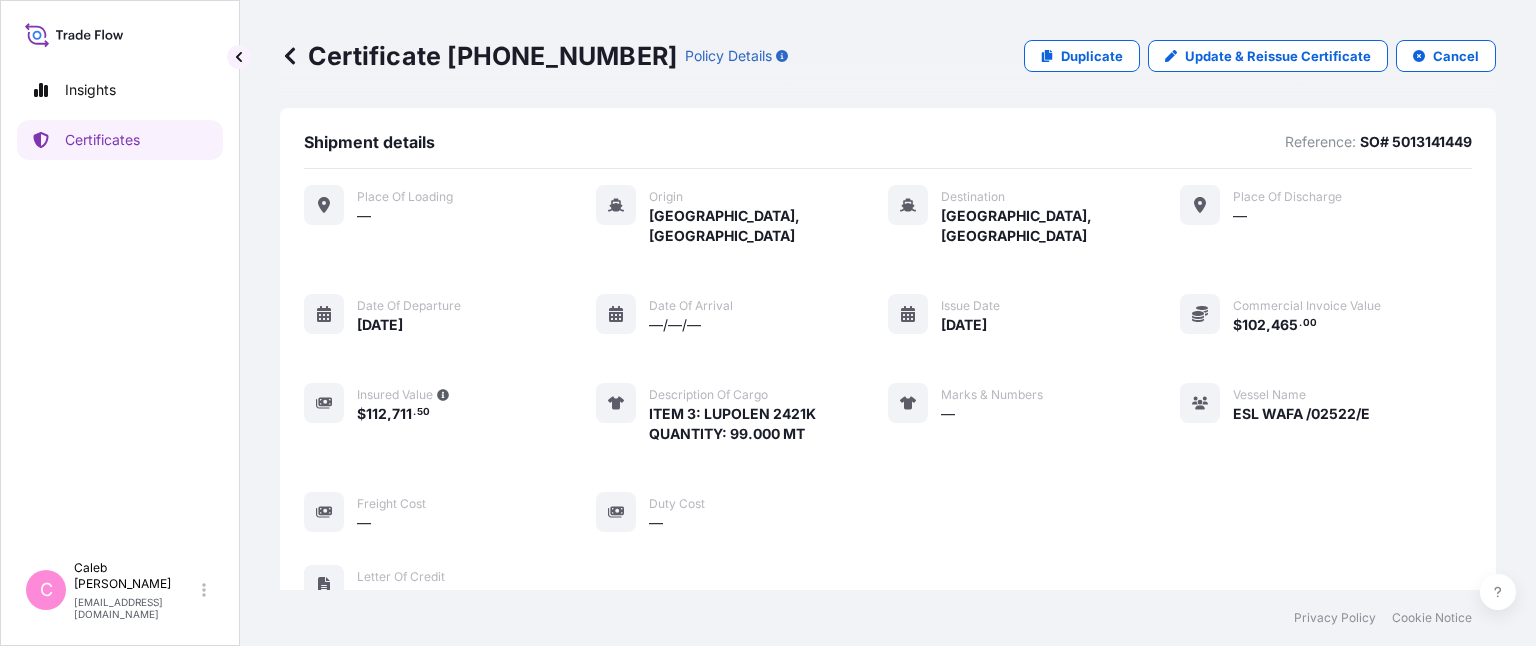 scroll, scrollTop: 8, scrollLeft: 0, axis: vertical 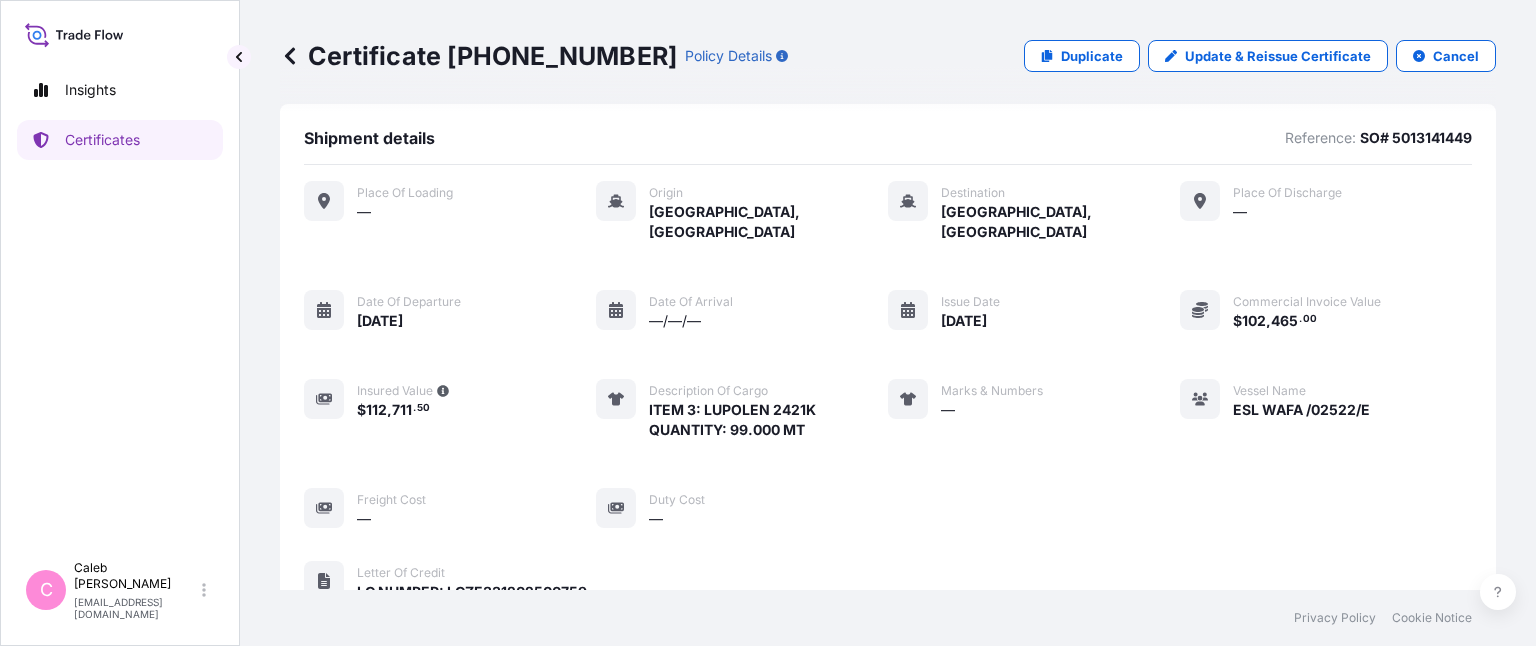 click on "Place of Loading — Origin [GEOGRAPHIC_DATA], [GEOGRAPHIC_DATA] Destination [GEOGRAPHIC_DATA], [GEOGRAPHIC_DATA] Place of discharge — Date of departure [DATE] Date of arrival —/—/— Issue Date [DATE] Commercial Invoice Value $ 102 , 465 . 00 Insured Value $ 112 , 711 . 50 Description of cargo ITEM 3: LUPOLEN 2421K
QUANTITY: 99.000 MT Marks & Numbers — Vessel Name ESL WAFA /02522/E Freight Cost — Duty Cost —" at bounding box center [888, 355] 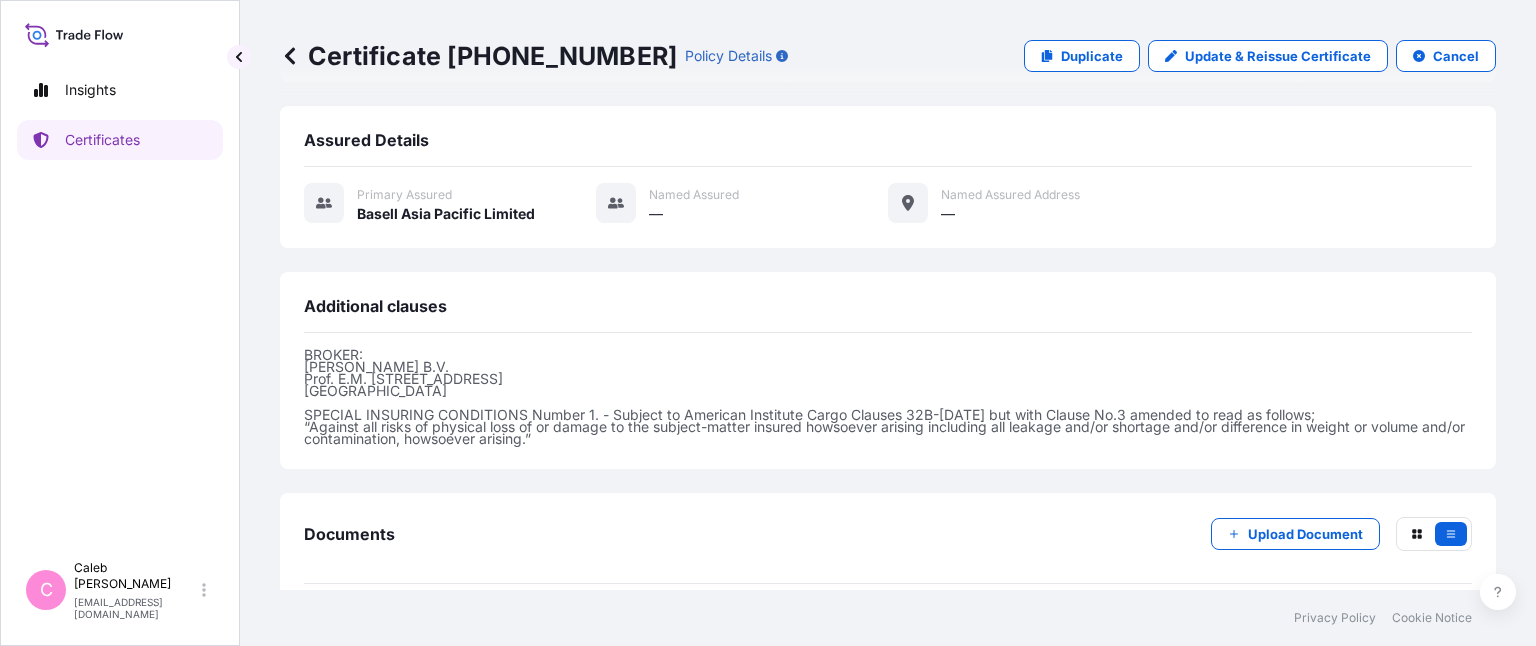 scroll, scrollTop: 735, scrollLeft: 0, axis: vertical 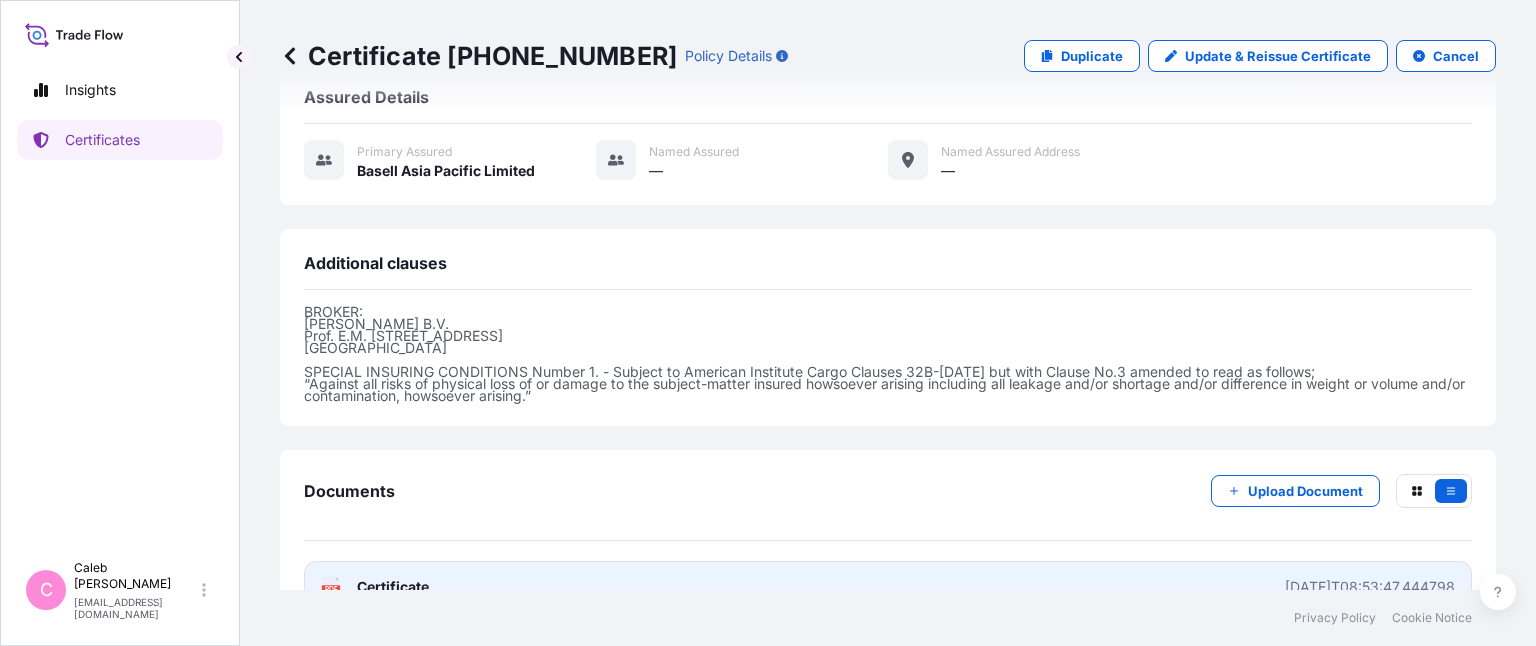 click on "Certificate" at bounding box center [393, 587] 